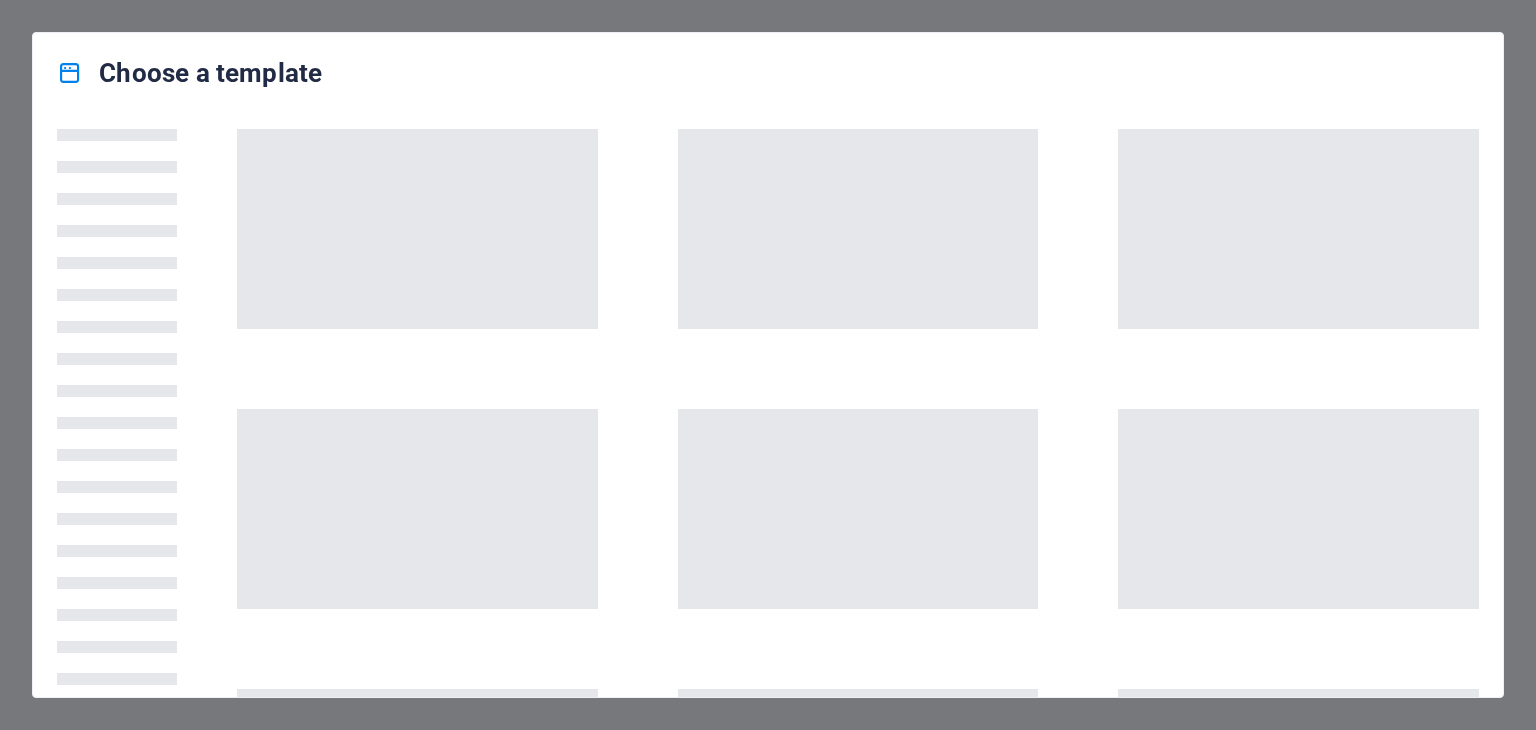 scroll, scrollTop: 0, scrollLeft: 0, axis: both 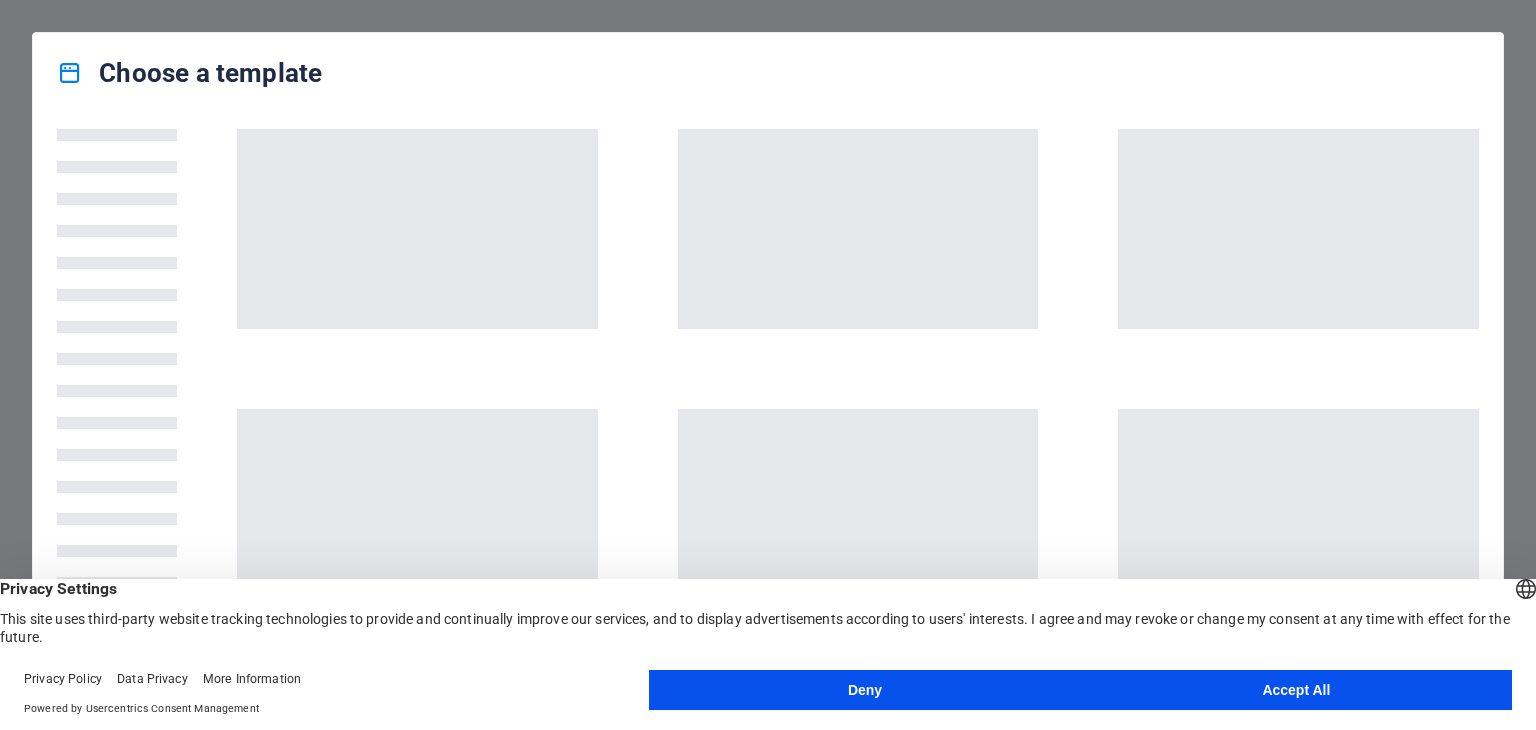 click on "Accept All" at bounding box center (1296, 690) 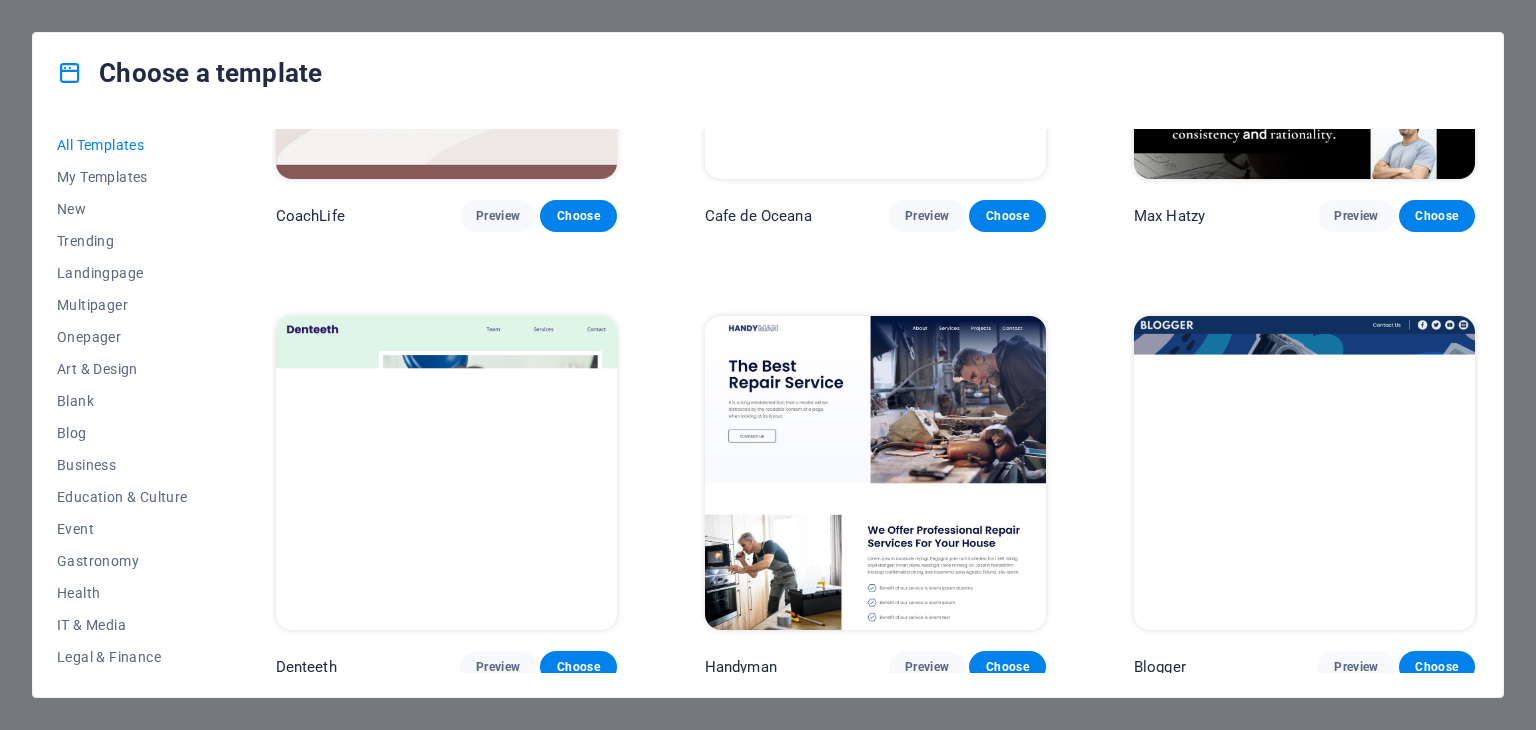 scroll, scrollTop: 5700, scrollLeft: 0, axis: vertical 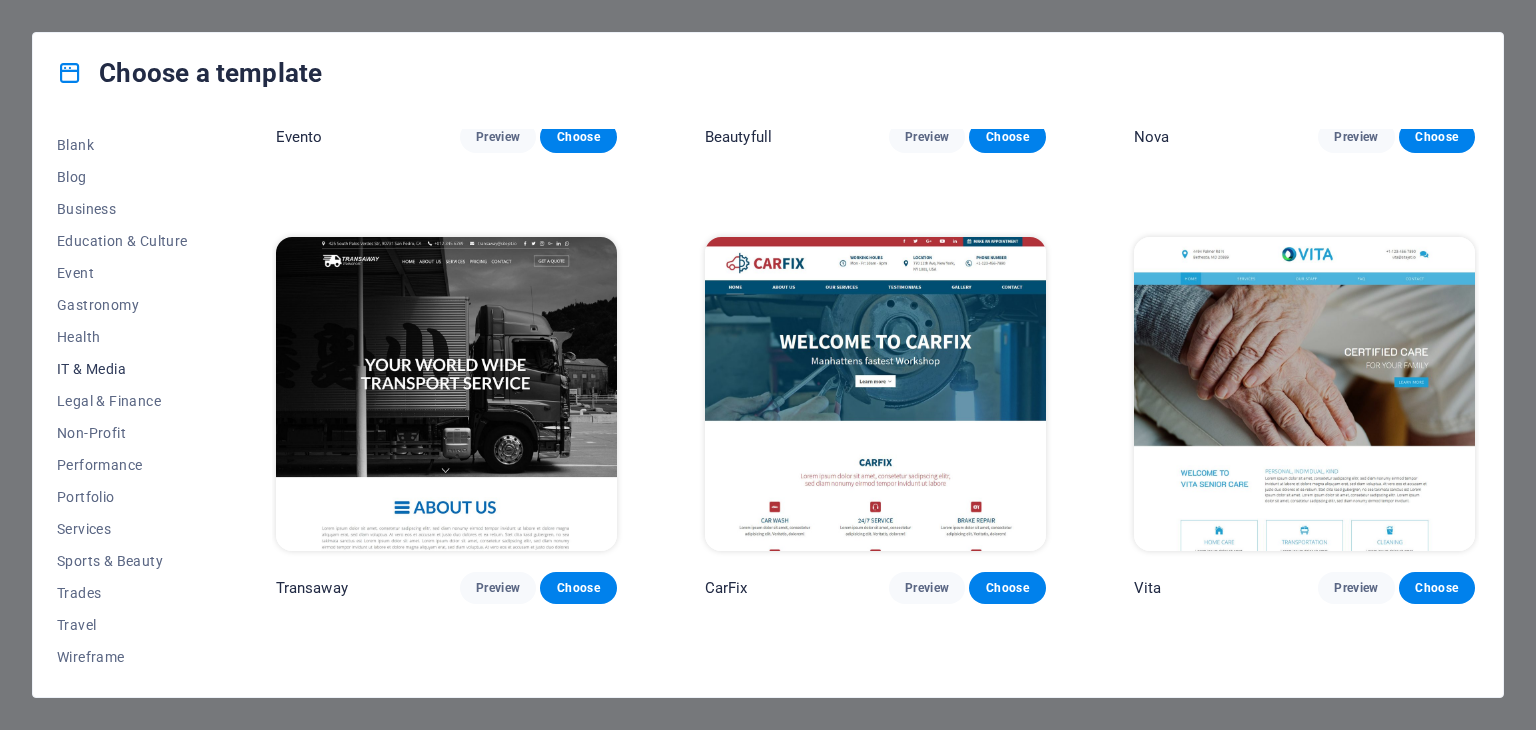 click on "IT & Media" at bounding box center [122, 369] 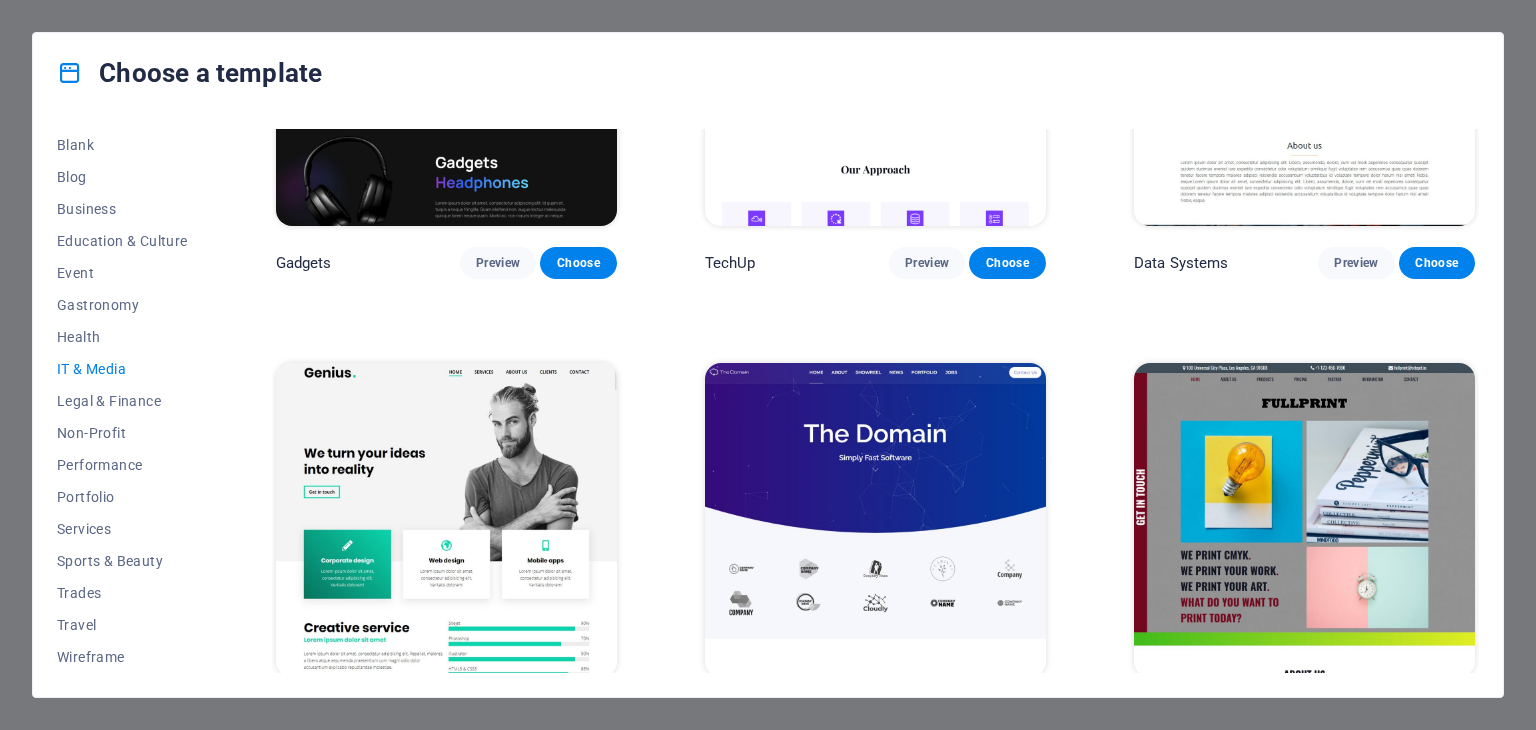 scroll, scrollTop: 773, scrollLeft: 0, axis: vertical 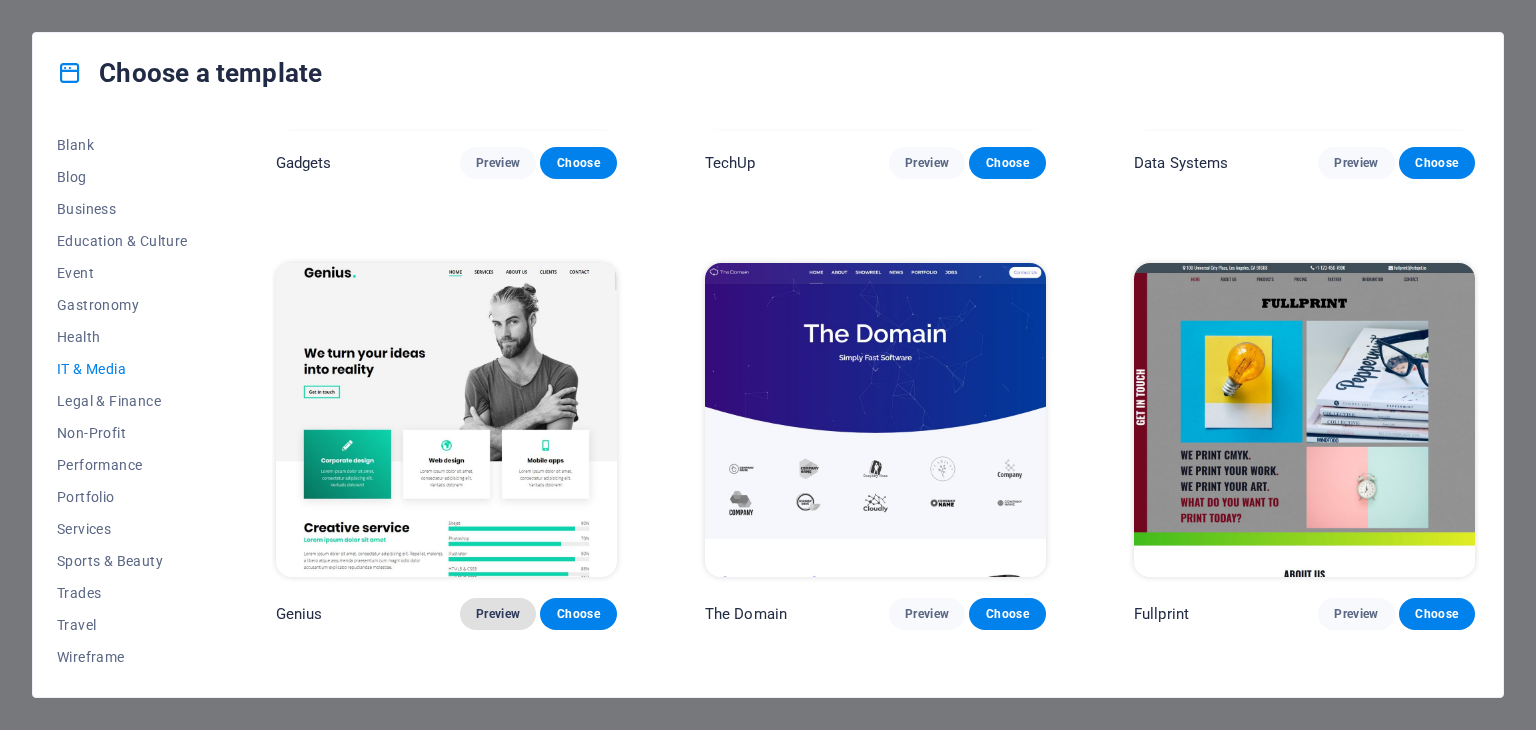 click on "Preview" at bounding box center (498, 614) 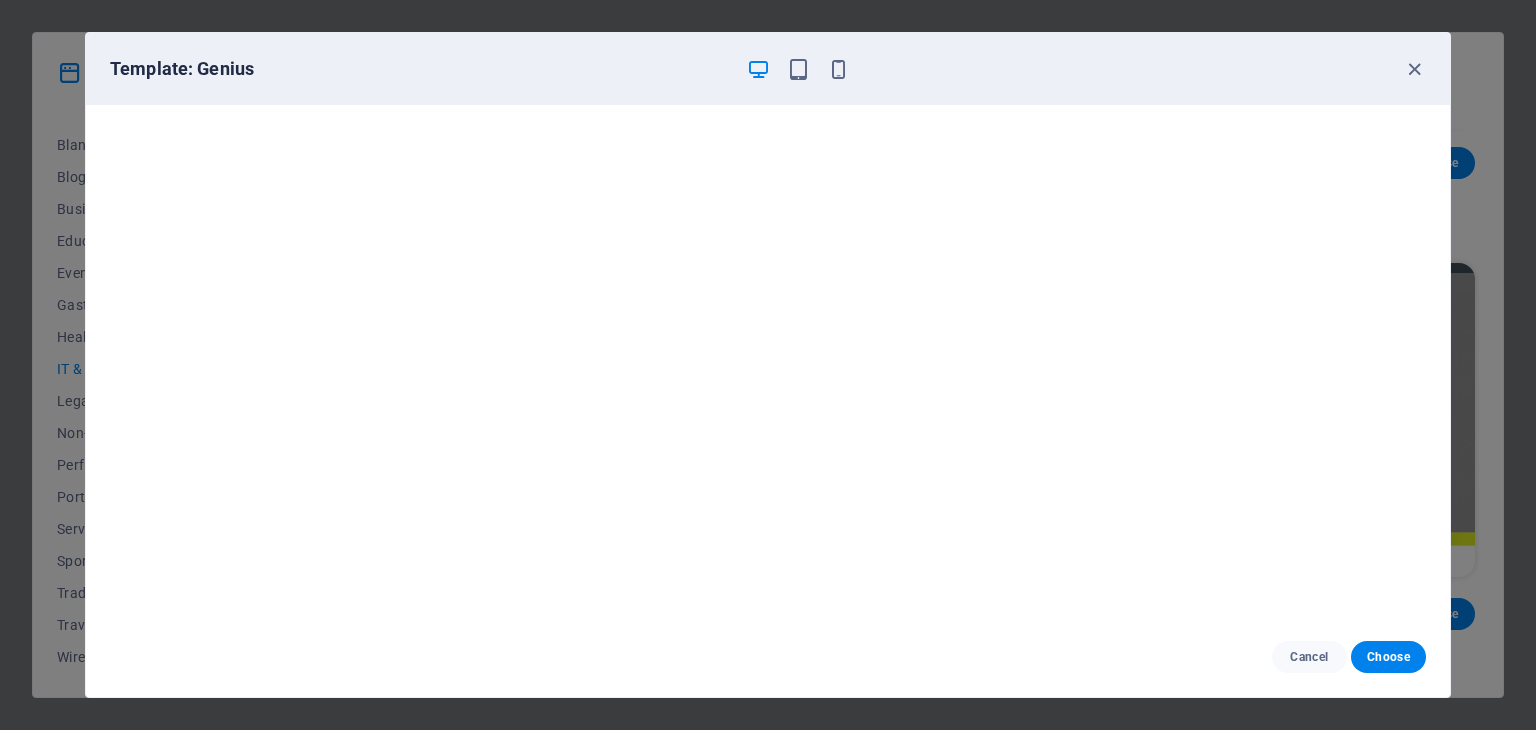 click on "Cancel Choose" at bounding box center [768, 657] 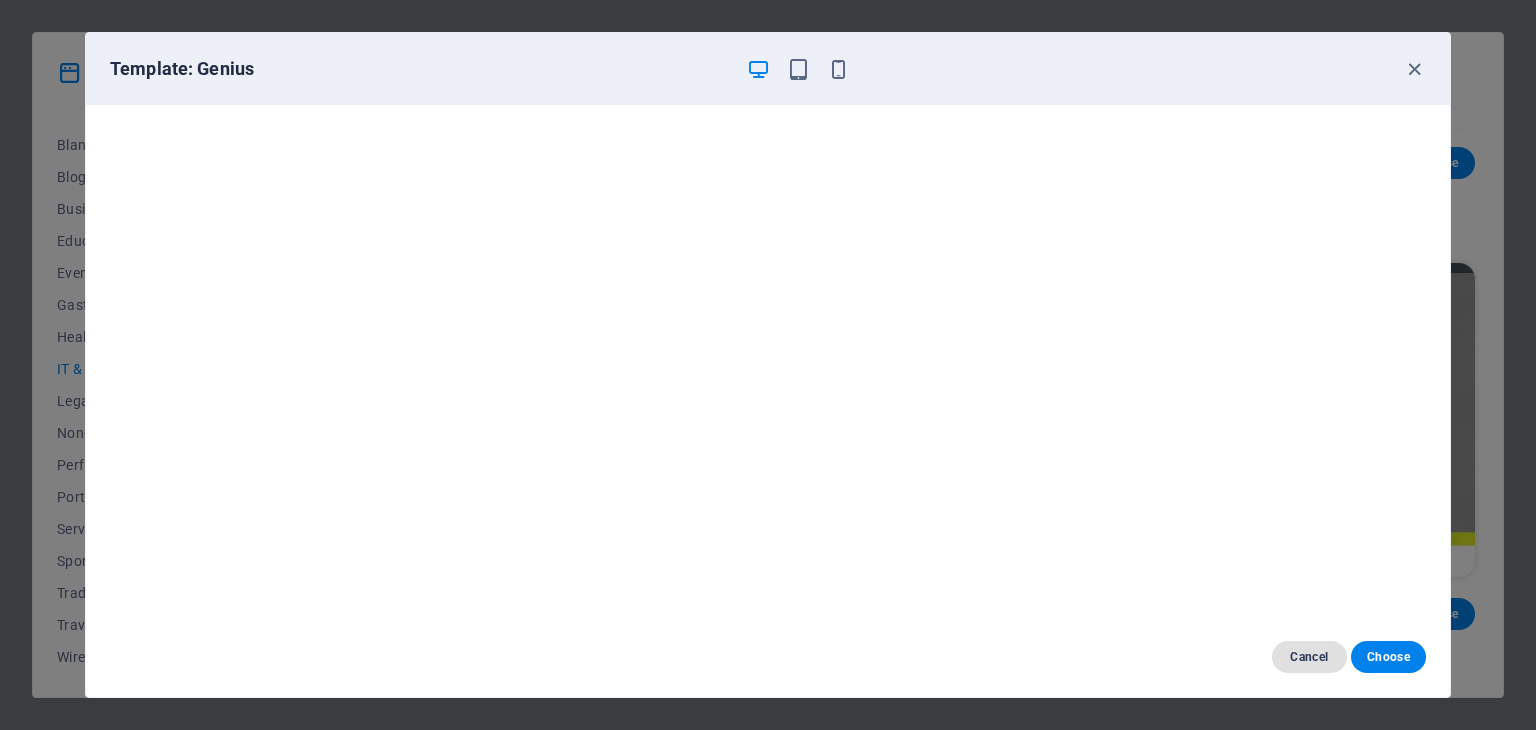 click on "Cancel" at bounding box center (1309, 657) 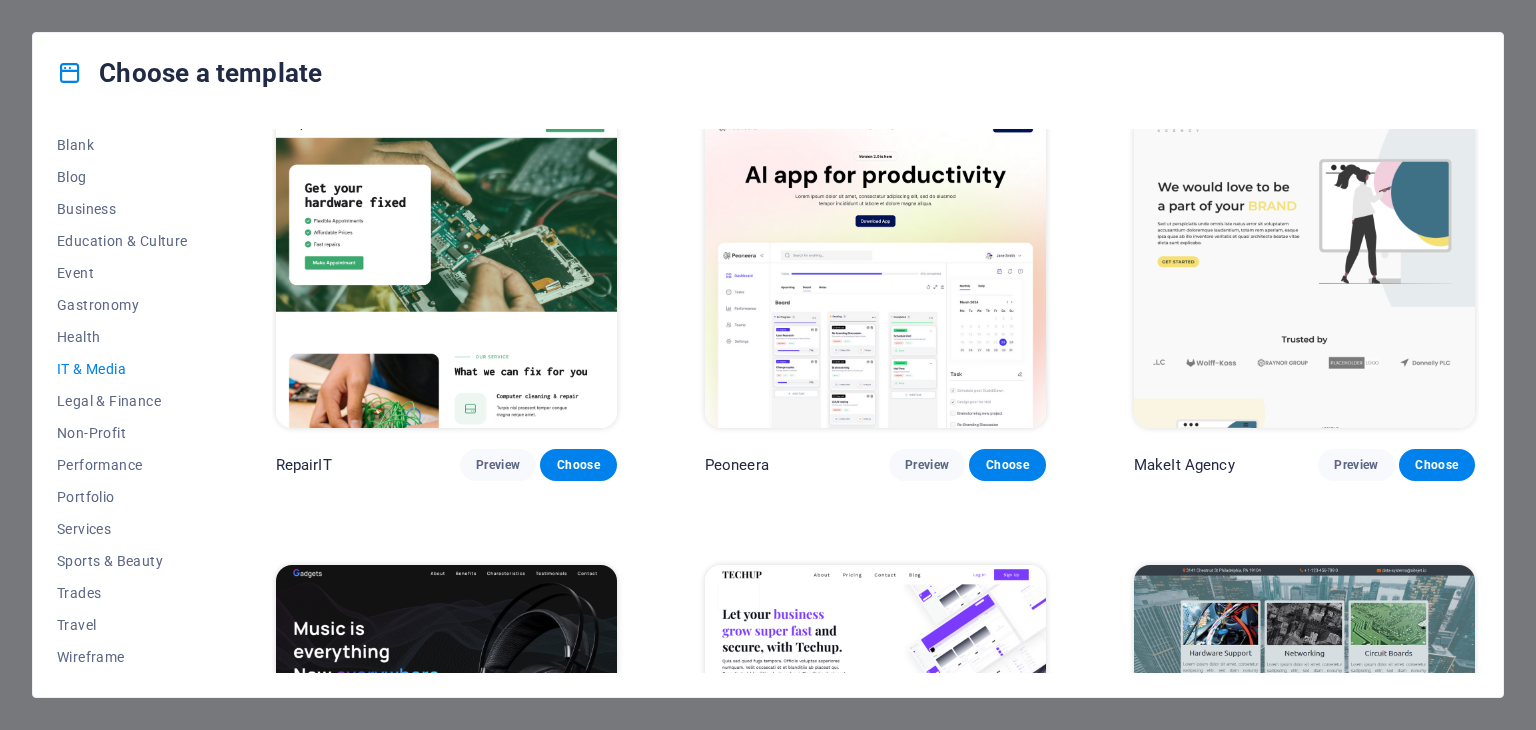 scroll, scrollTop: 0, scrollLeft: 0, axis: both 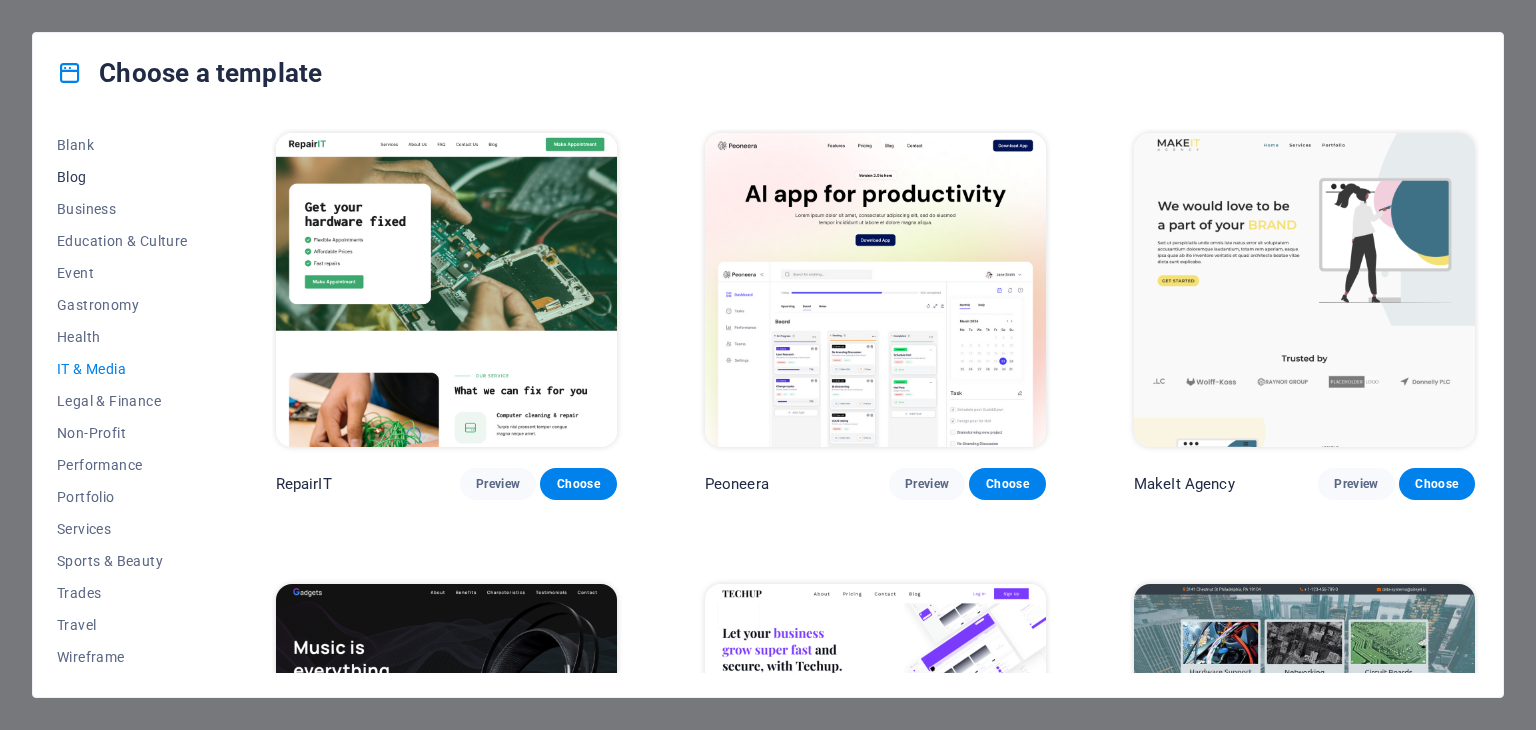 click on "Blog" at bounding box center (122, 177) 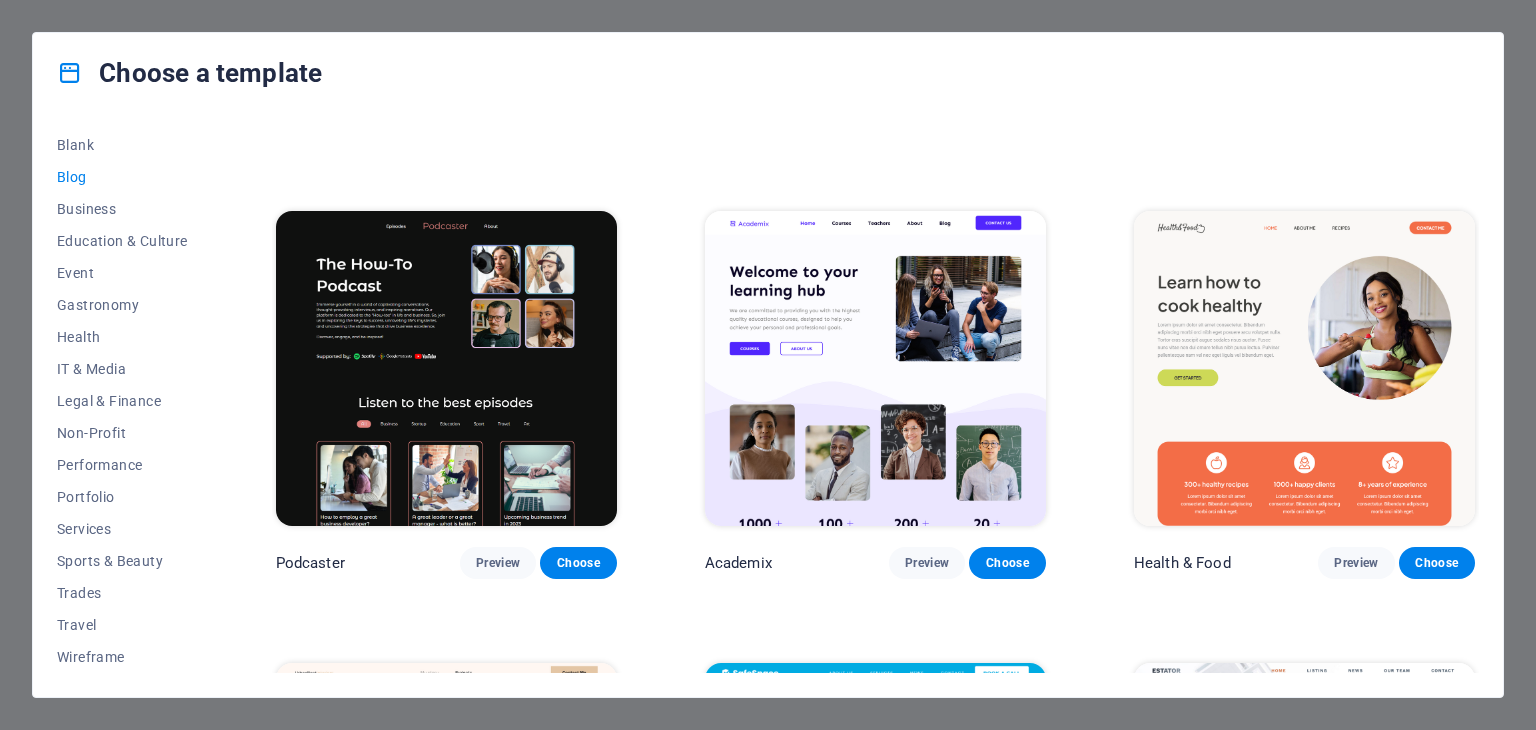 scroll, scrollTop: 400, scrollLeft: 0, axis: vertical 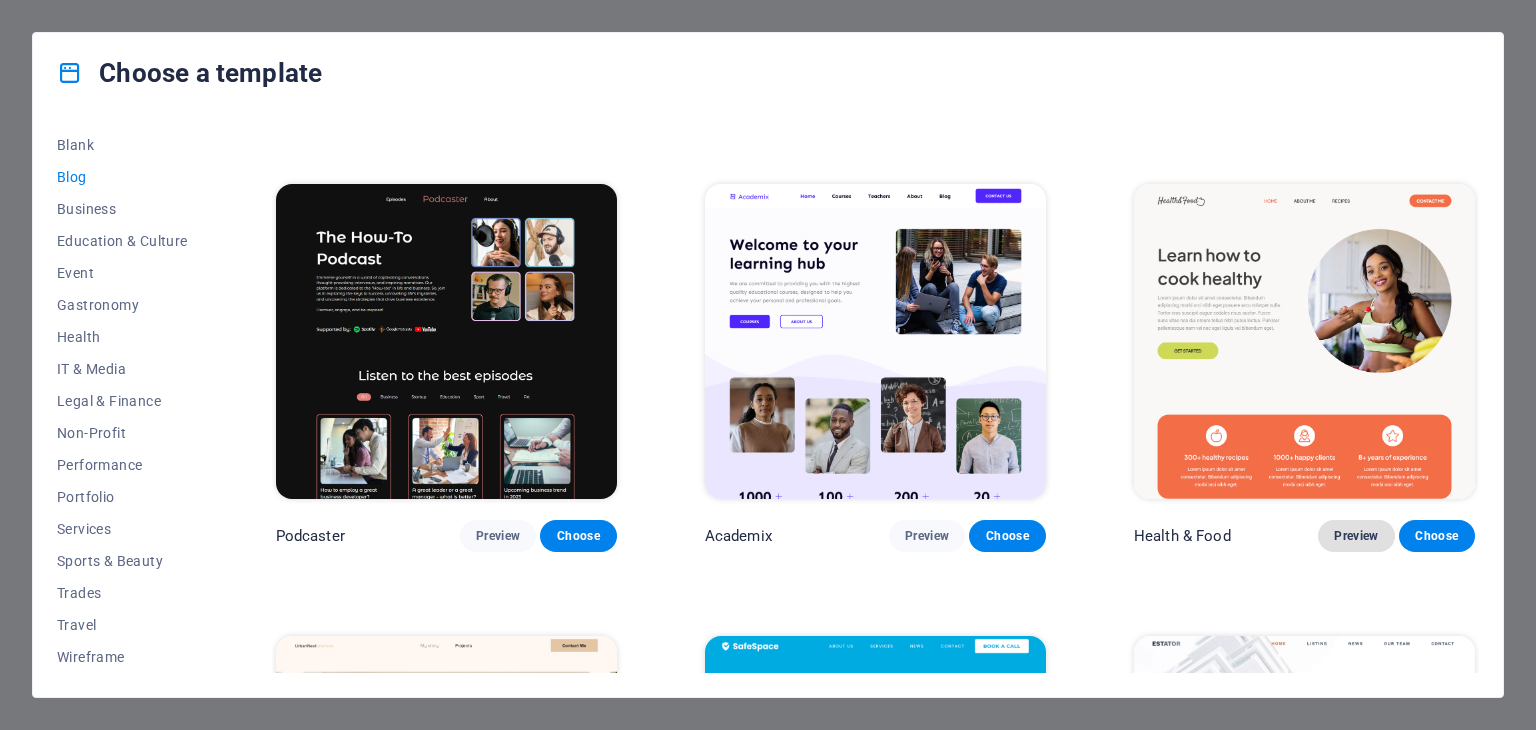 click on "Preview" at bounding box center (1356, 536) 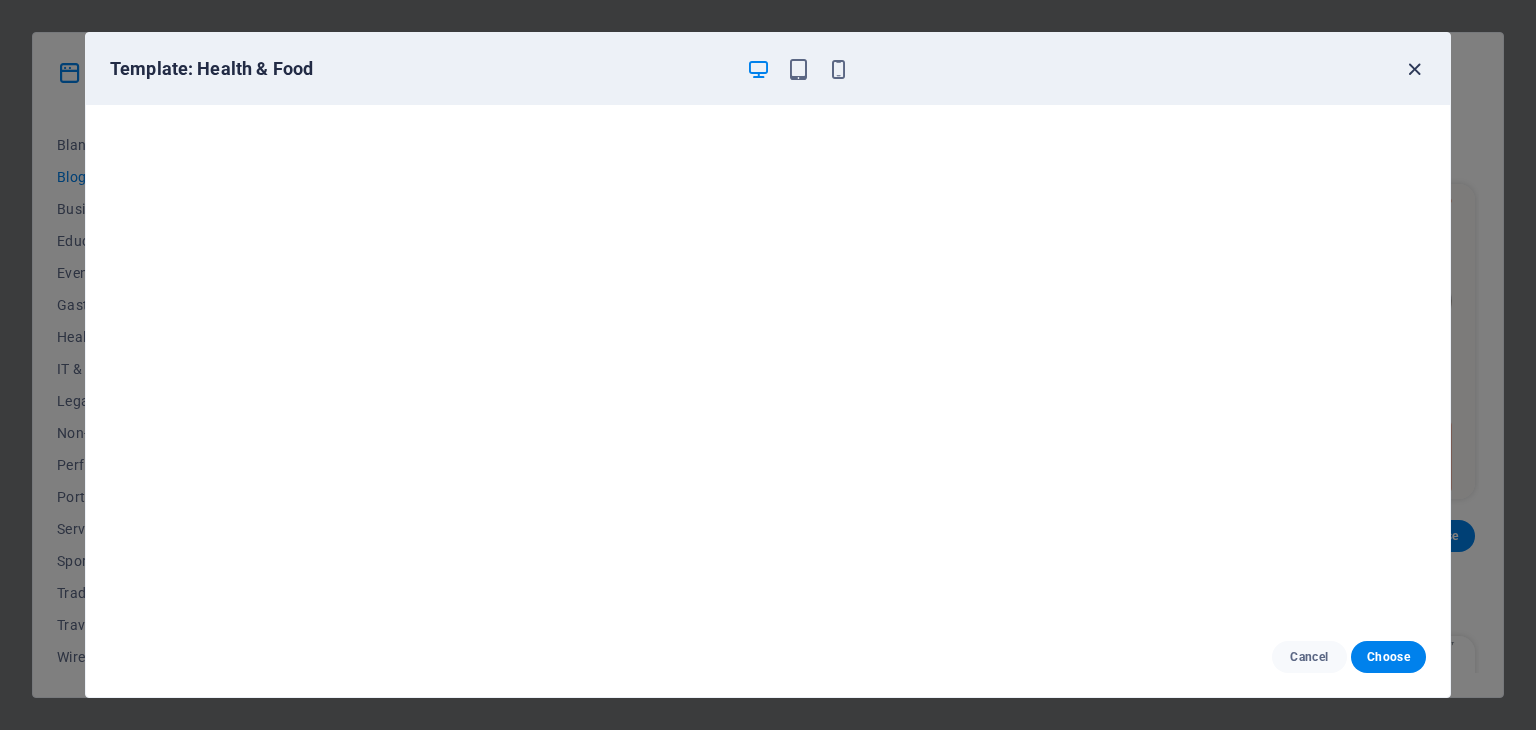 click at bounding box center (1414, 69) 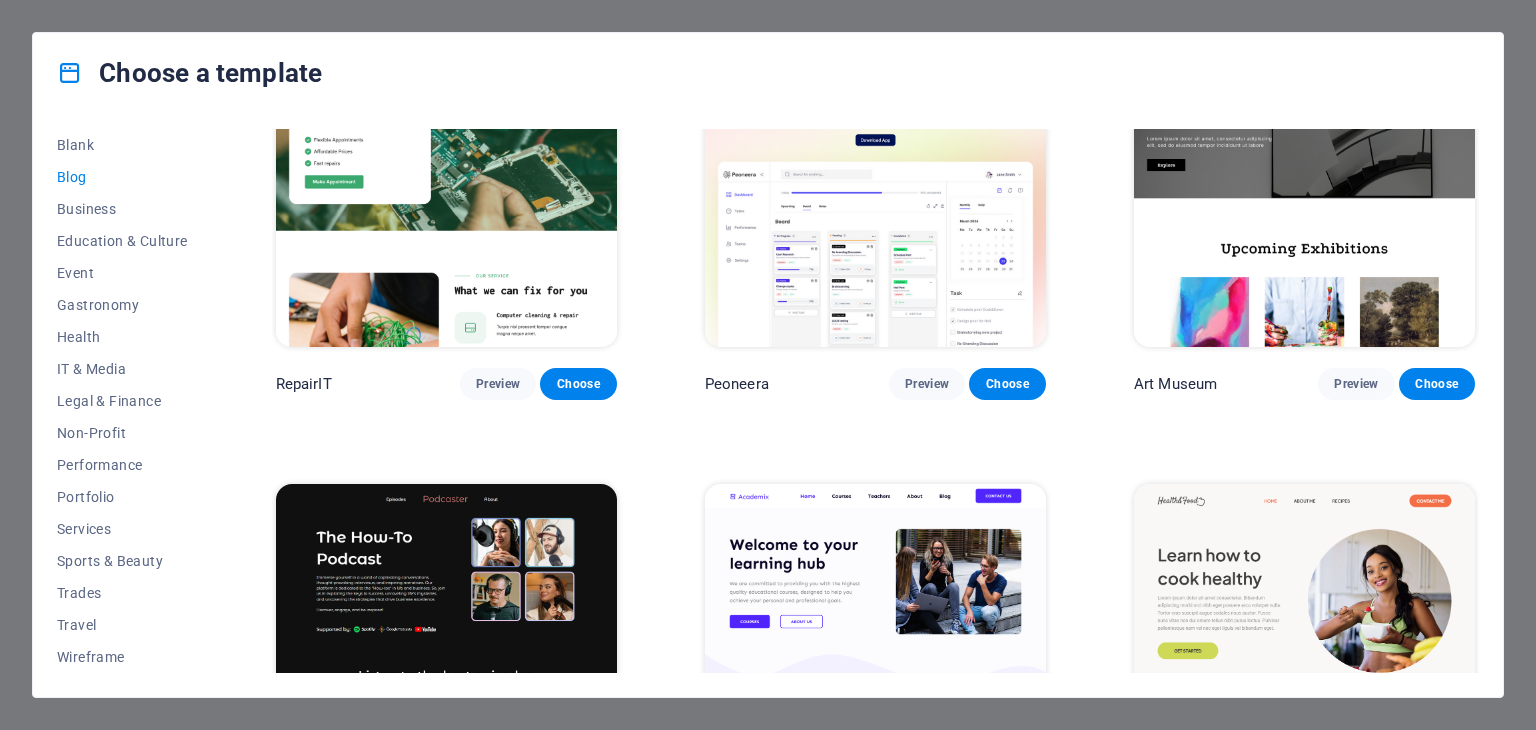 scroll, scrollTop: 0, scrollLeft: 0, axis: both 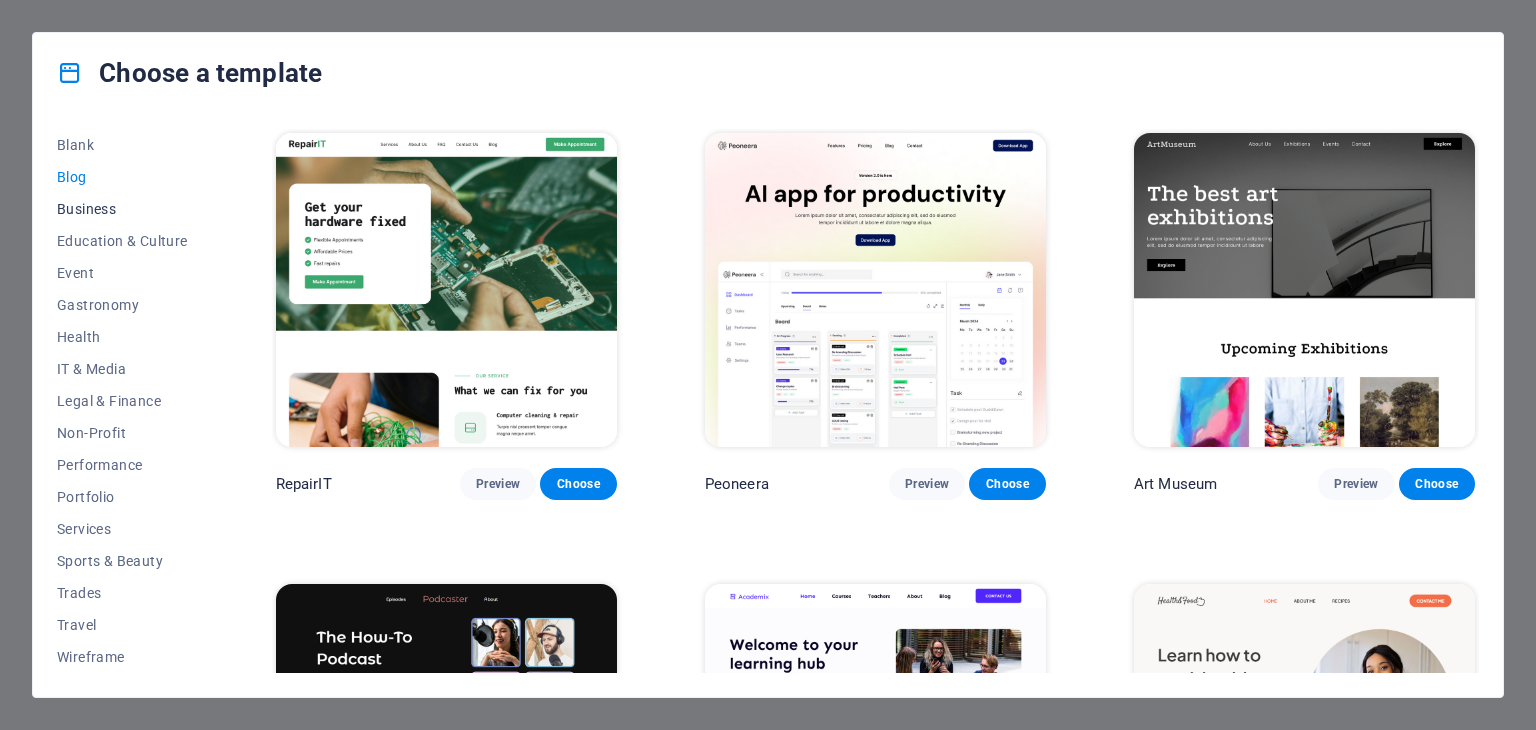 click on "Business" at bounding box center [122, 209] 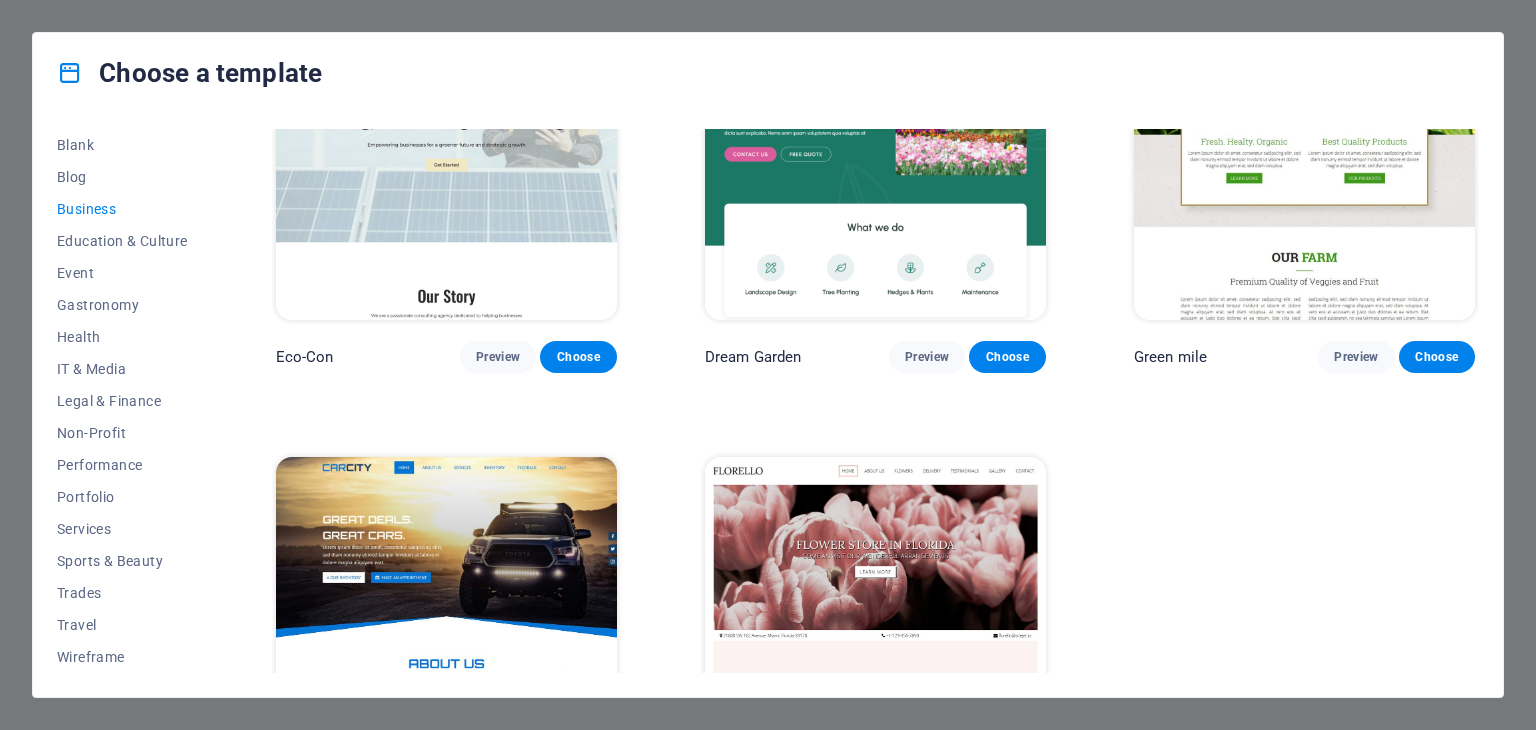 scroll, scrollTop: 274, scrollLeft: 0, axis: vertical 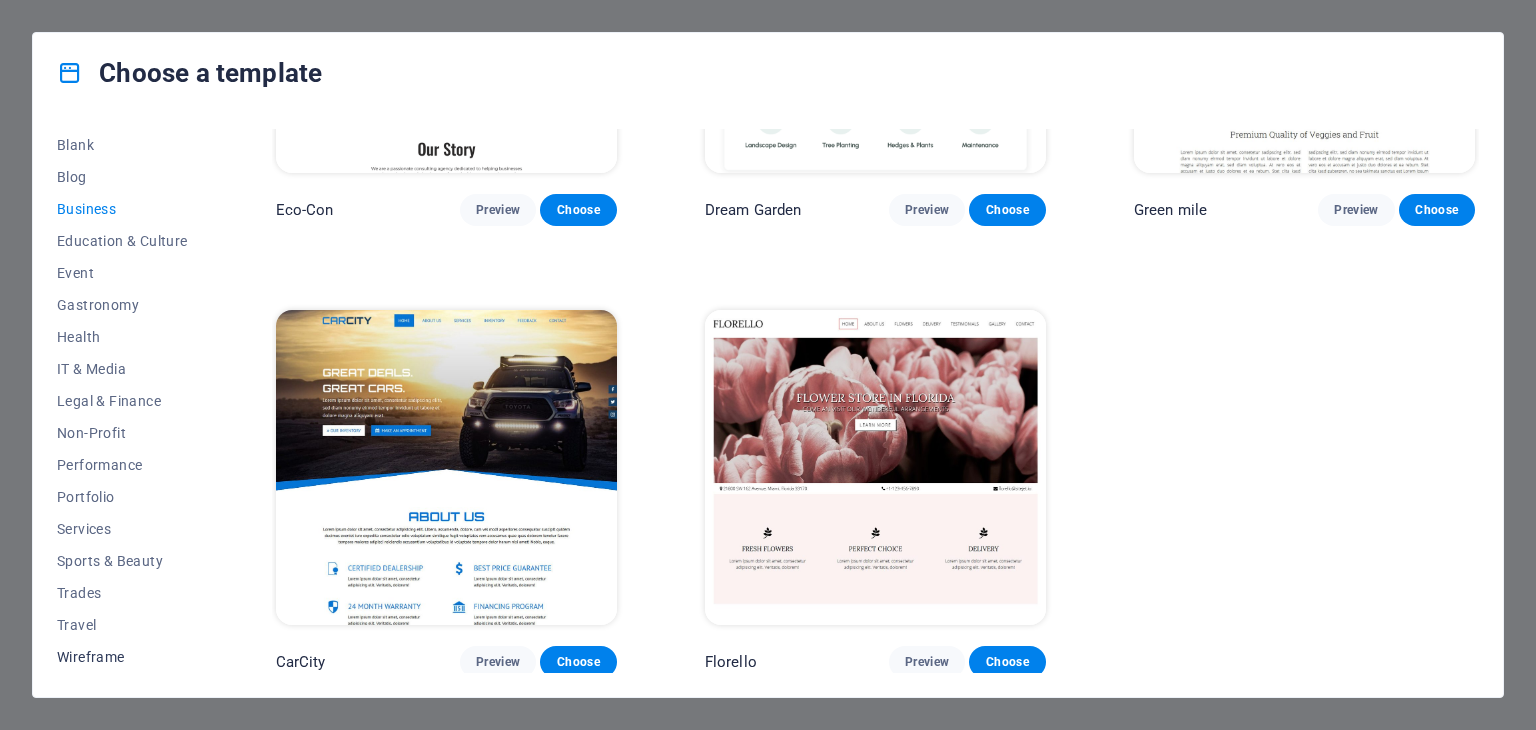 click on "Wireframe" at bounding box center [122, 657] 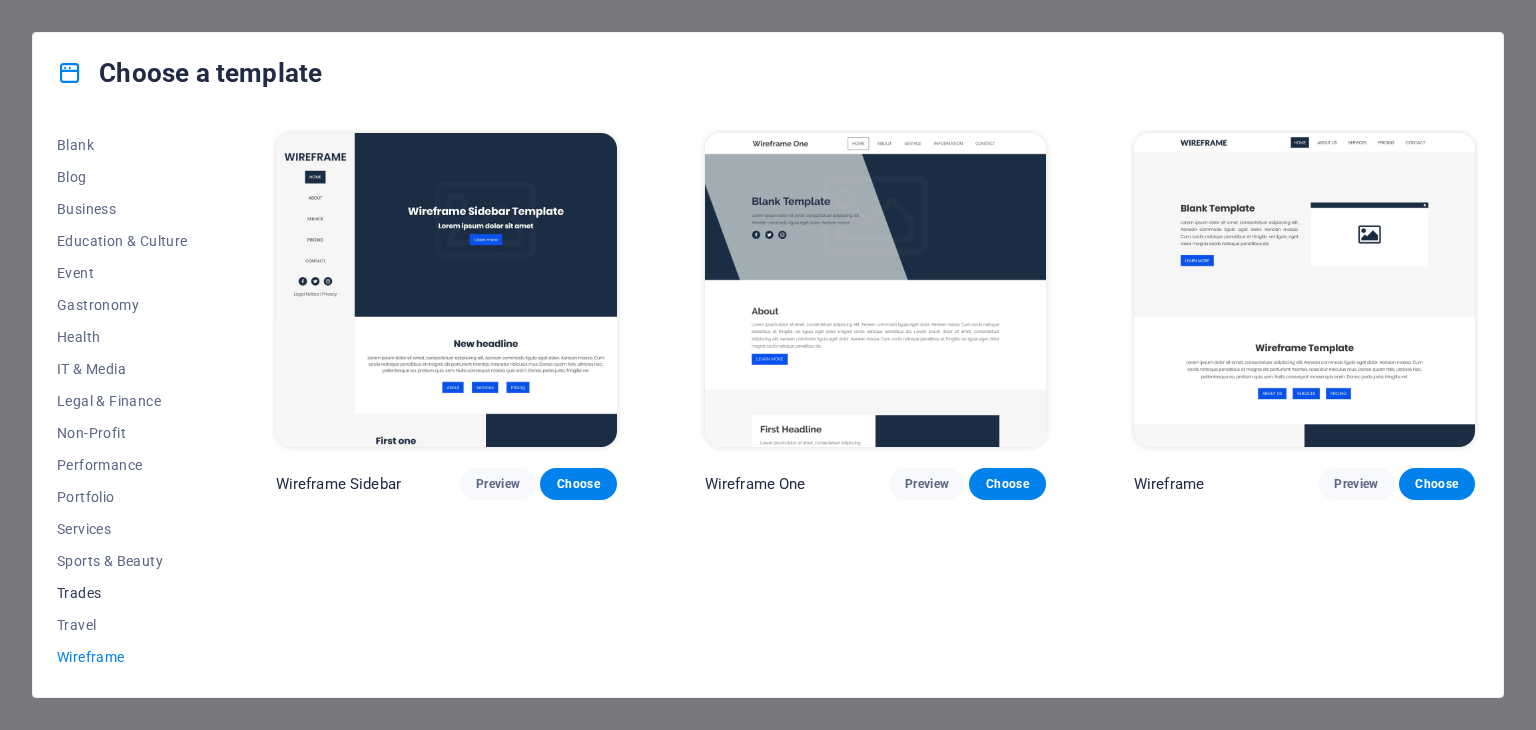 click on "Trades" at bounding box center [122, 593] 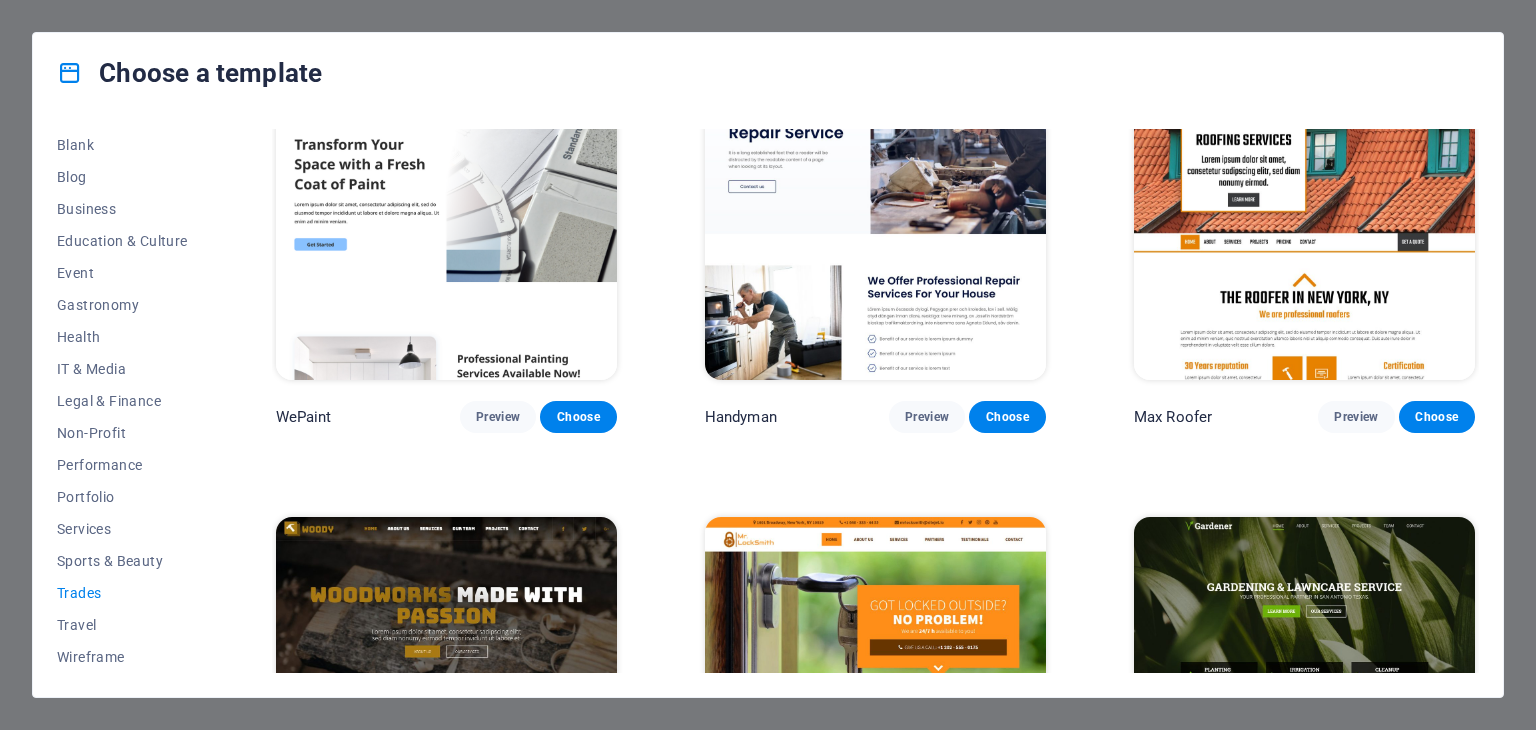 scroll, scrollTop: 0, scrollLeft: 0, axis: both 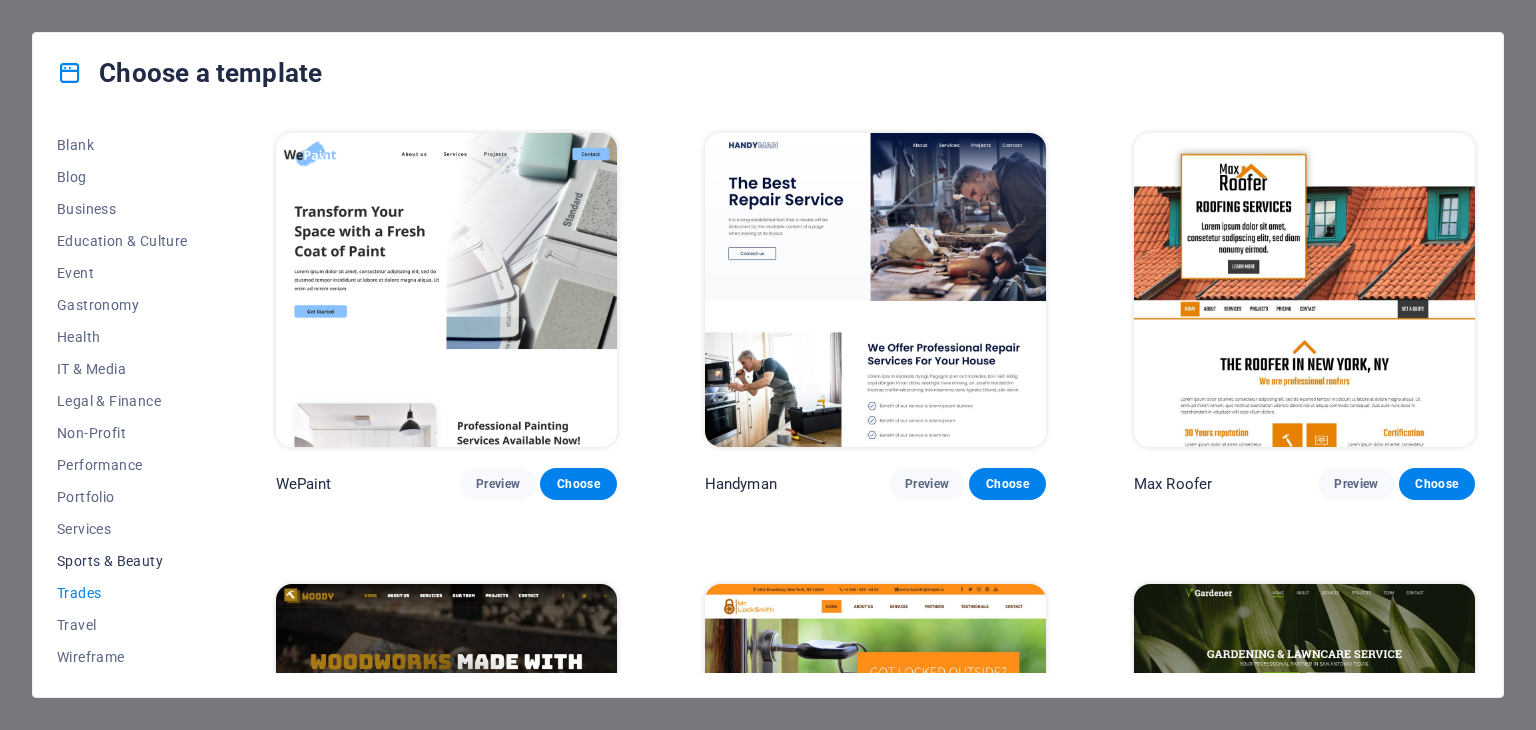 click on "Sports & Beauty" at bounding box center [122, 561] 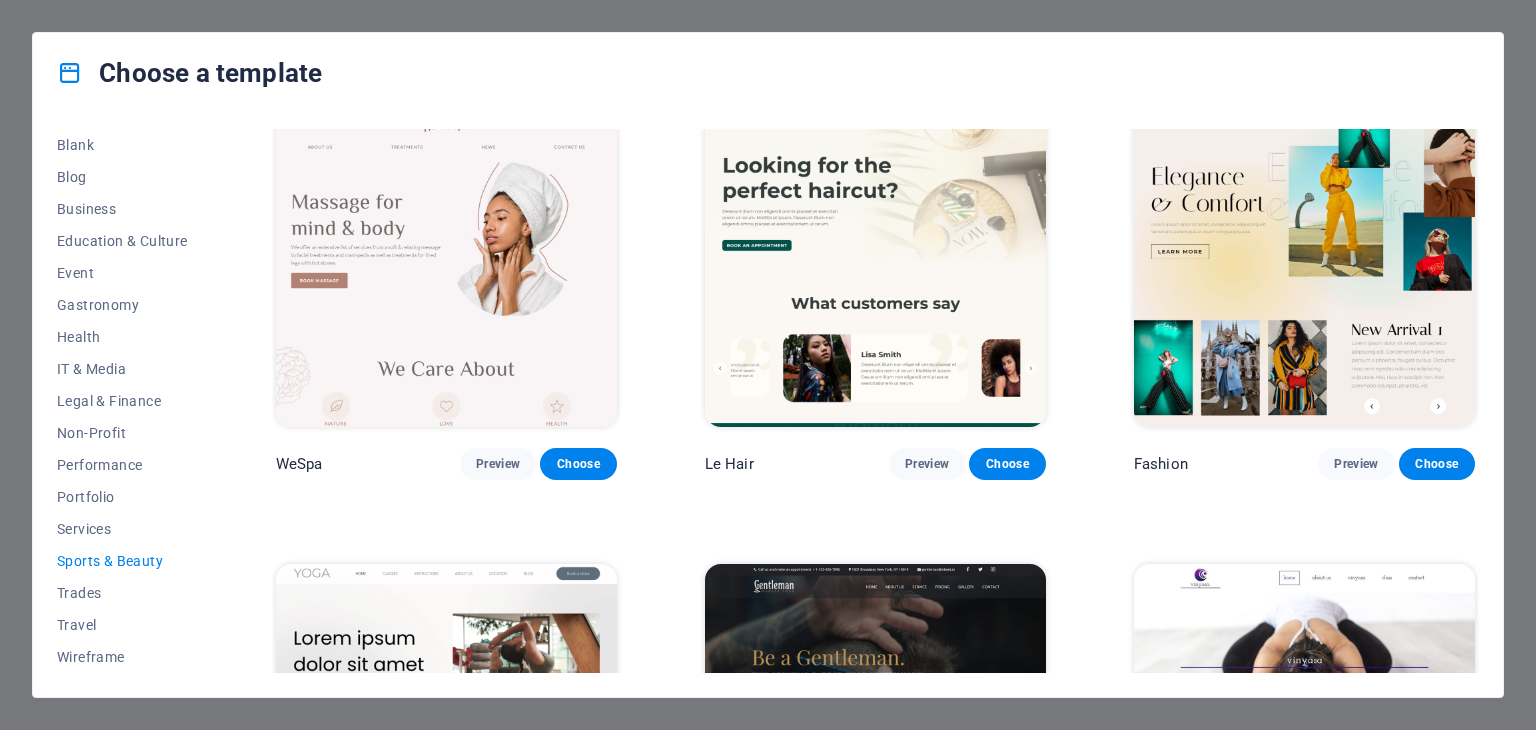 scroll, scrollTop: 500, scrollLeft: 0, axis: vertical 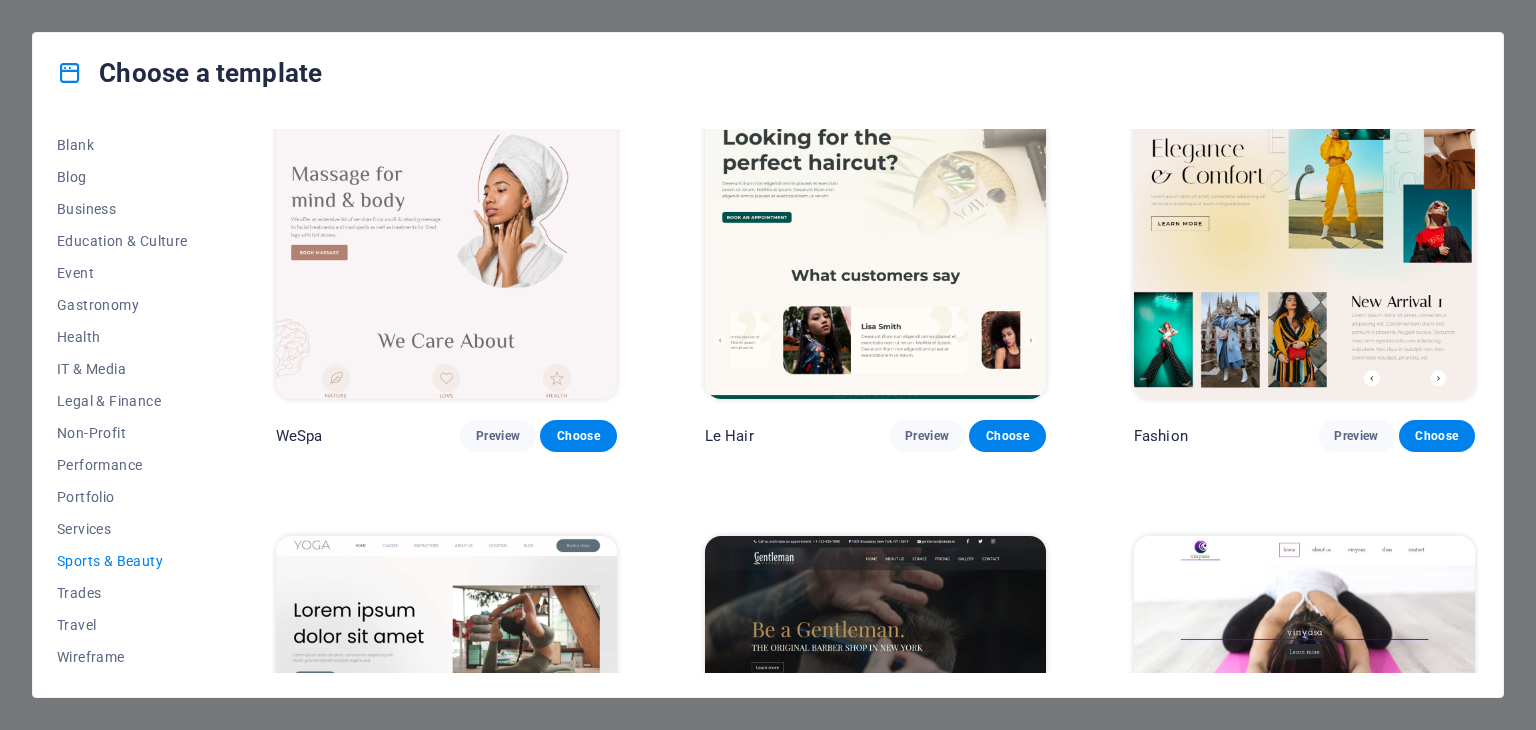 click on "BIG Barber Shop Preview Choose The Beauty Temple Preview Choose WeTrain Preview Choose WeSpa Preview Choose Le Hair Preview Choose Fashion Preview Choose Yoga Preview Choose Gentleman Preview Choose Vinyasa Preview Choose BeFit PHYSIOTHERAPY Preview Choose Sharky Fitness Preview Choose Beautyfull Preview Choose Williams Preview Choose Maganda Preview Choose Benson & Barnett Preview Choose" at bounding box center (875, 717) 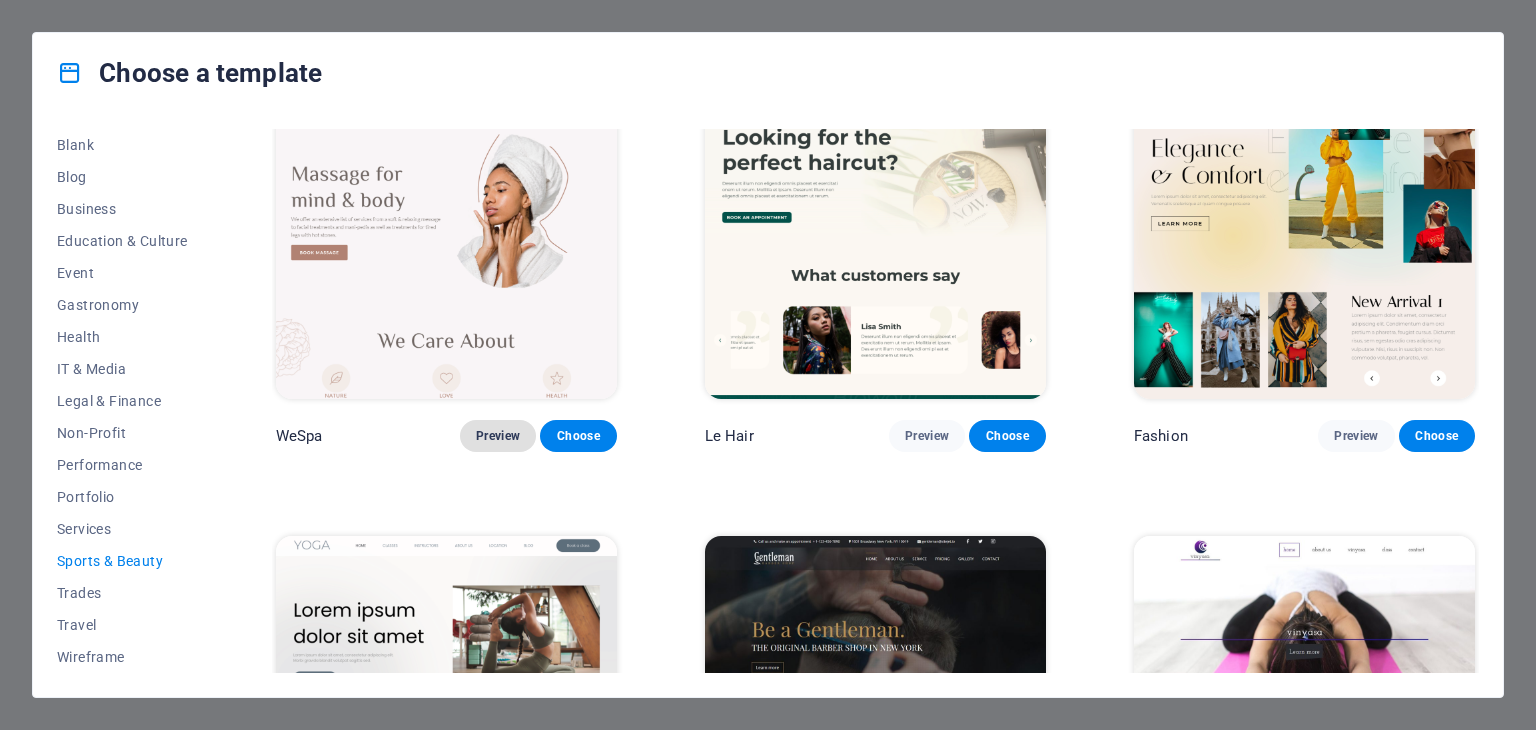 click on "Preview" at bounding box center (498, 436) 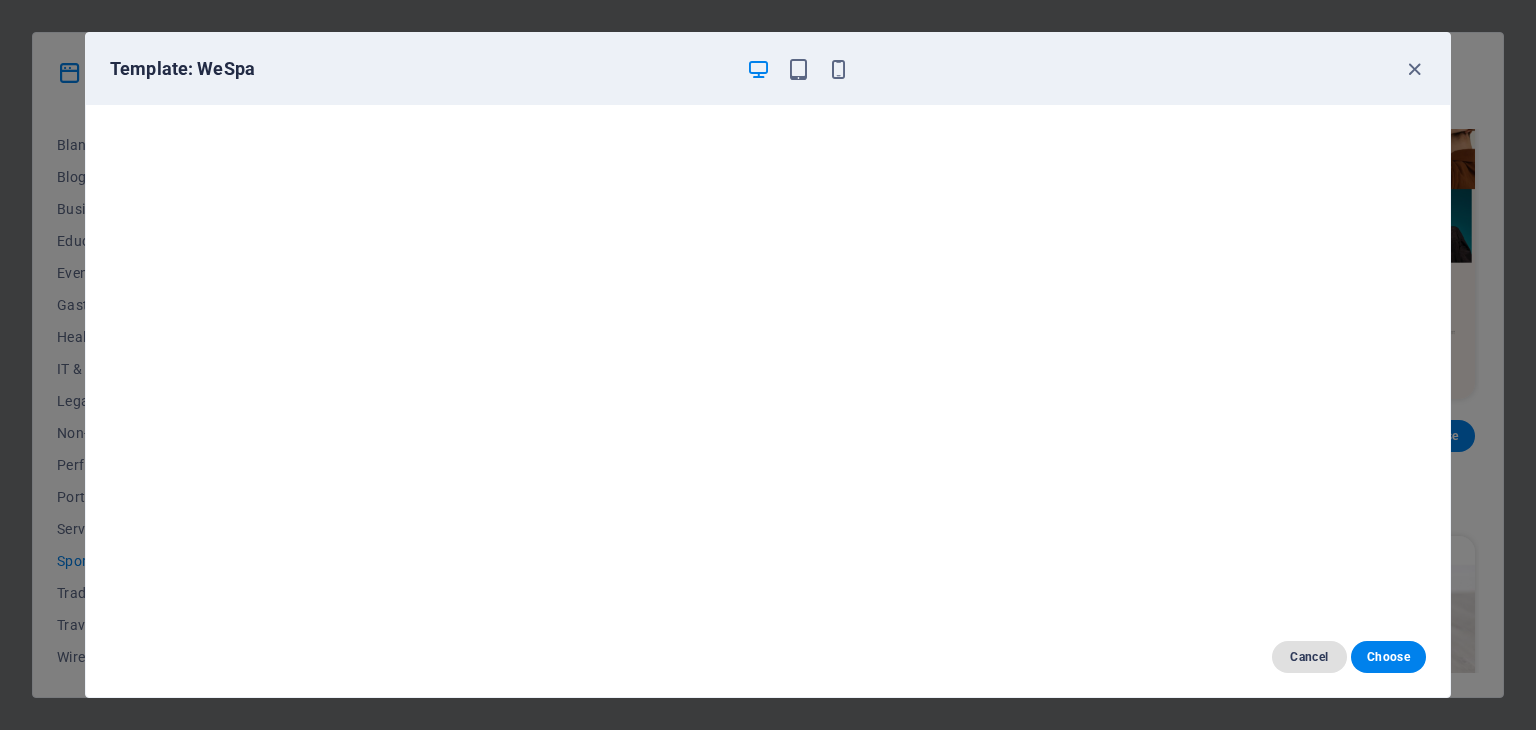 click on "Cancel" at bounding box center [1309, 657] 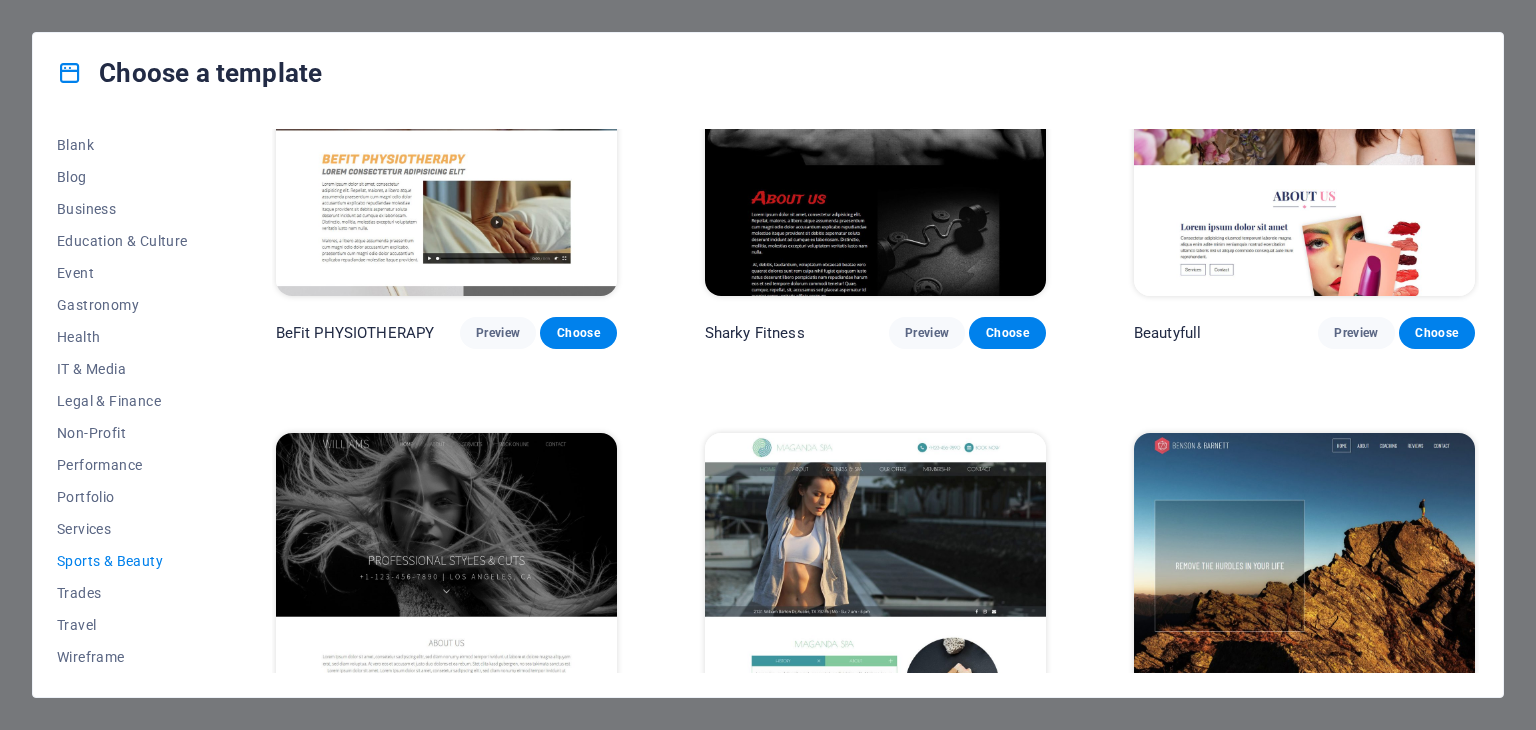 scroll, scrollTop: 1623, scrollLeft: 0, axis: vertical 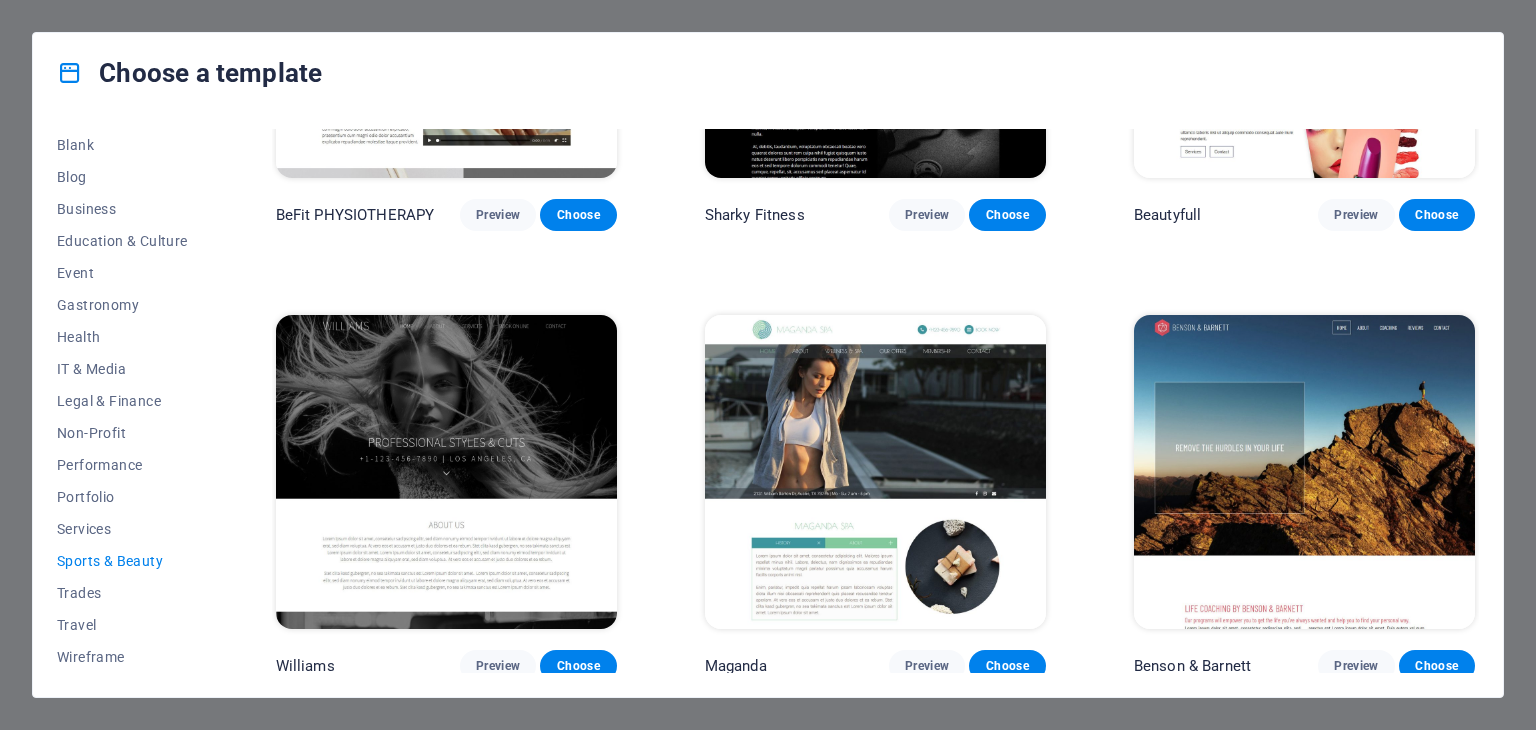 click at bounding box center (875, 472) 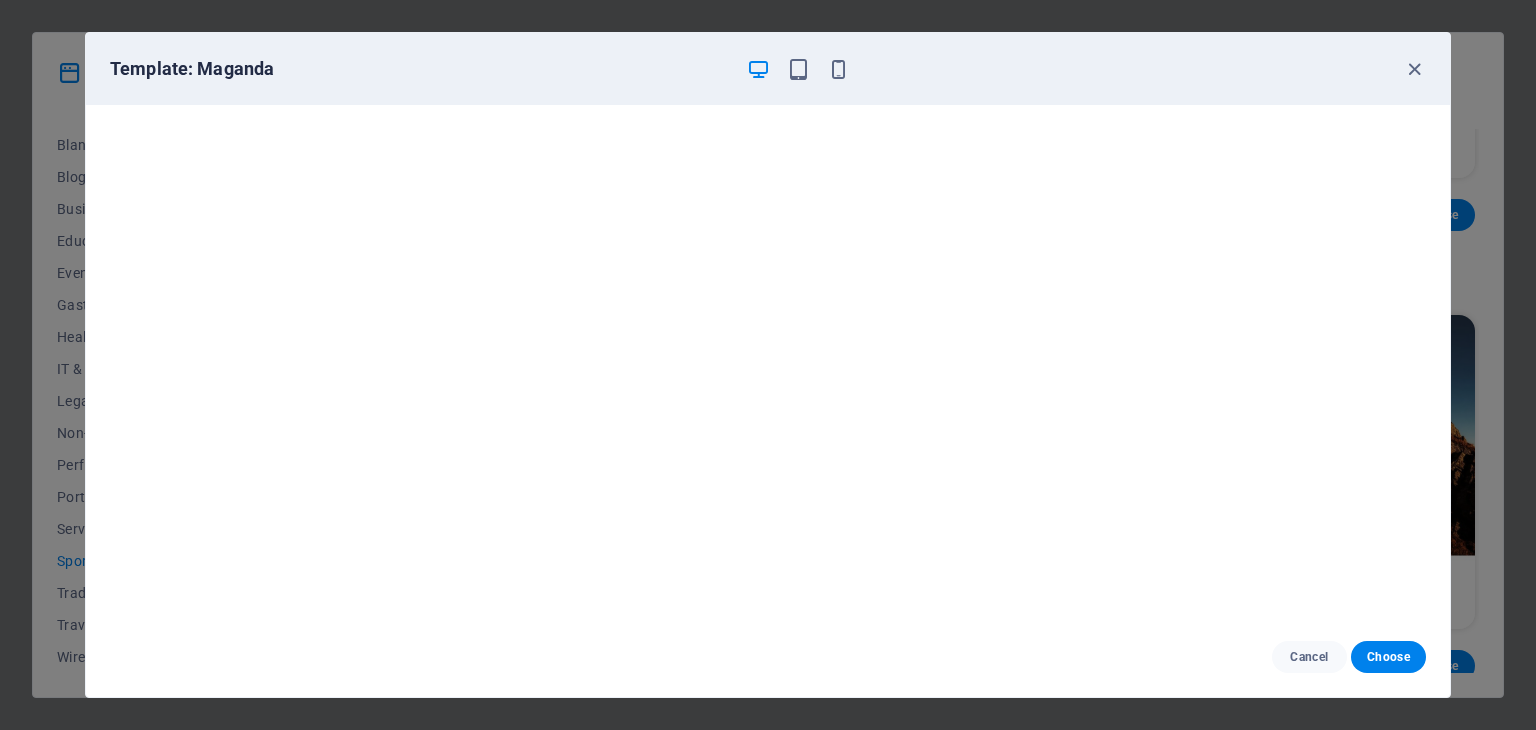 scroll, scrollTop: 5, scrollLeft: 0, axis: vertical 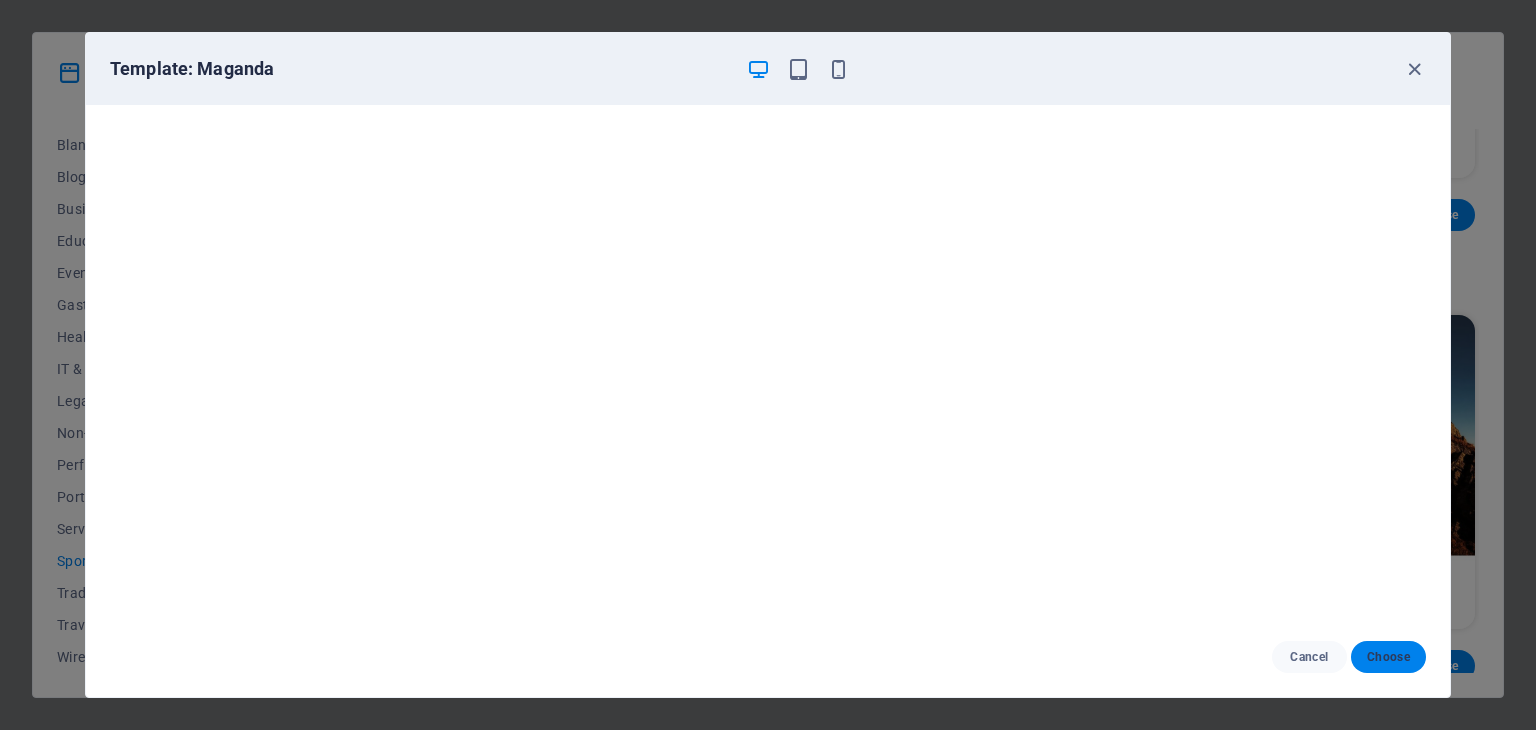 click on "Choose" at bounding box center [1388, 657] 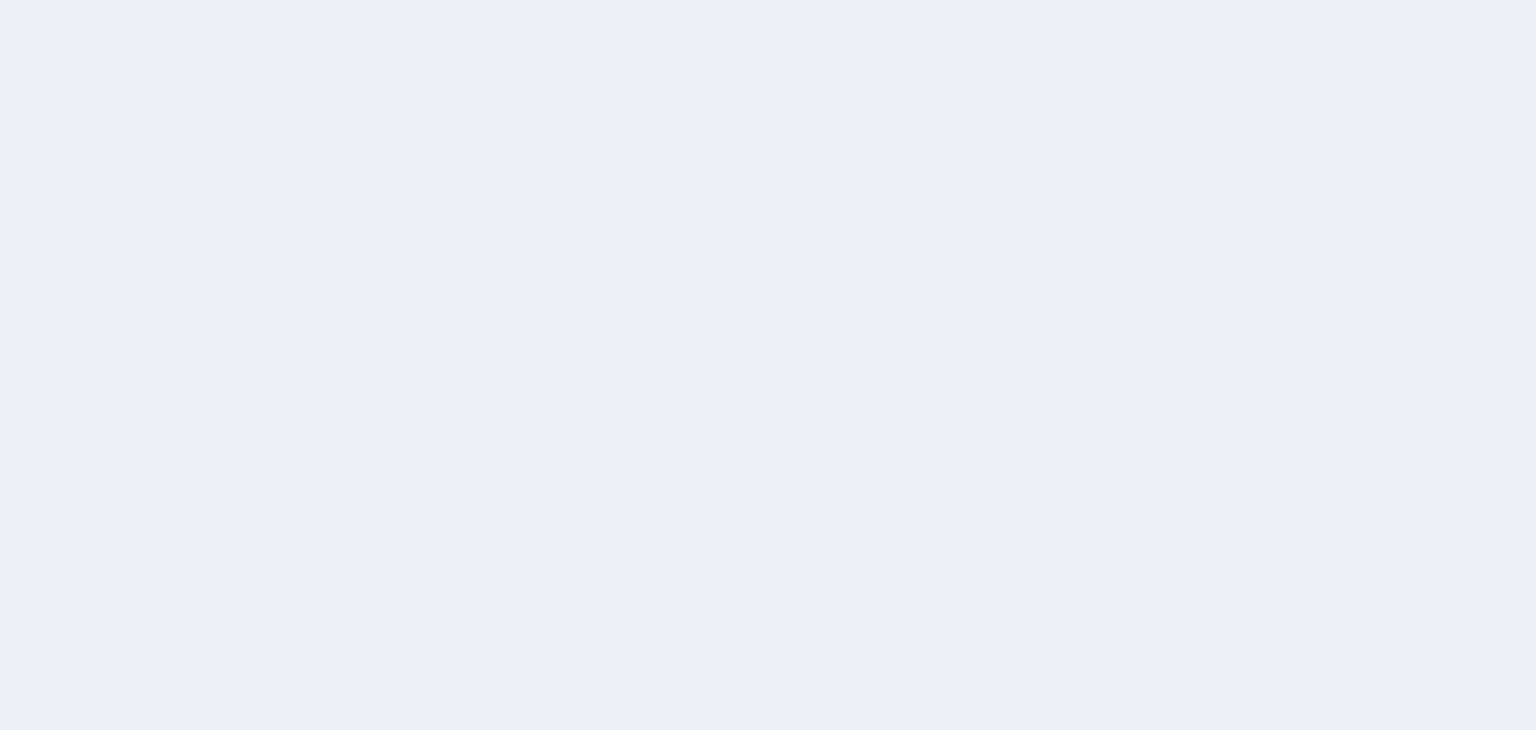 scroll, scrollTop: 0, scrollLeft: 0, axis: both 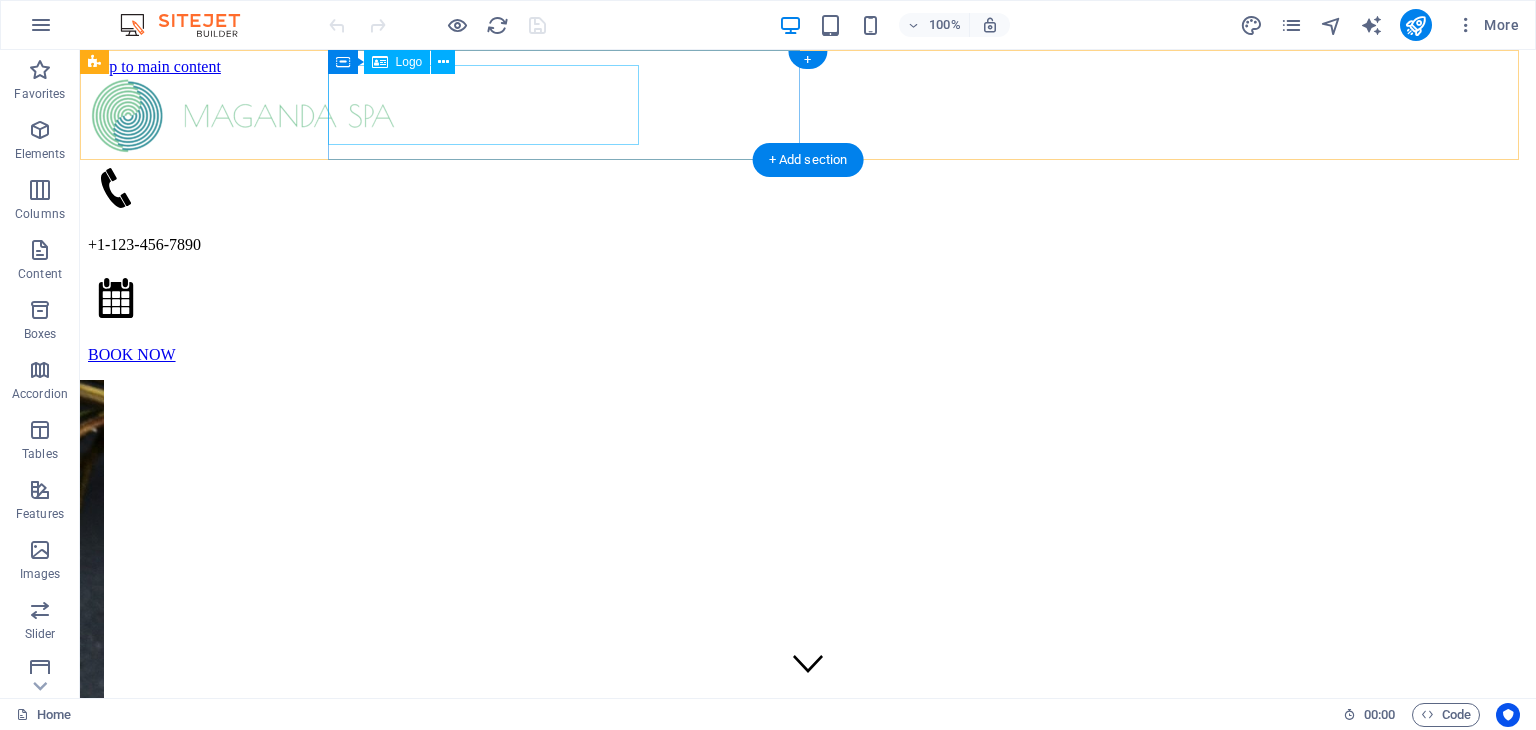 click at bounding box center [808, 118] 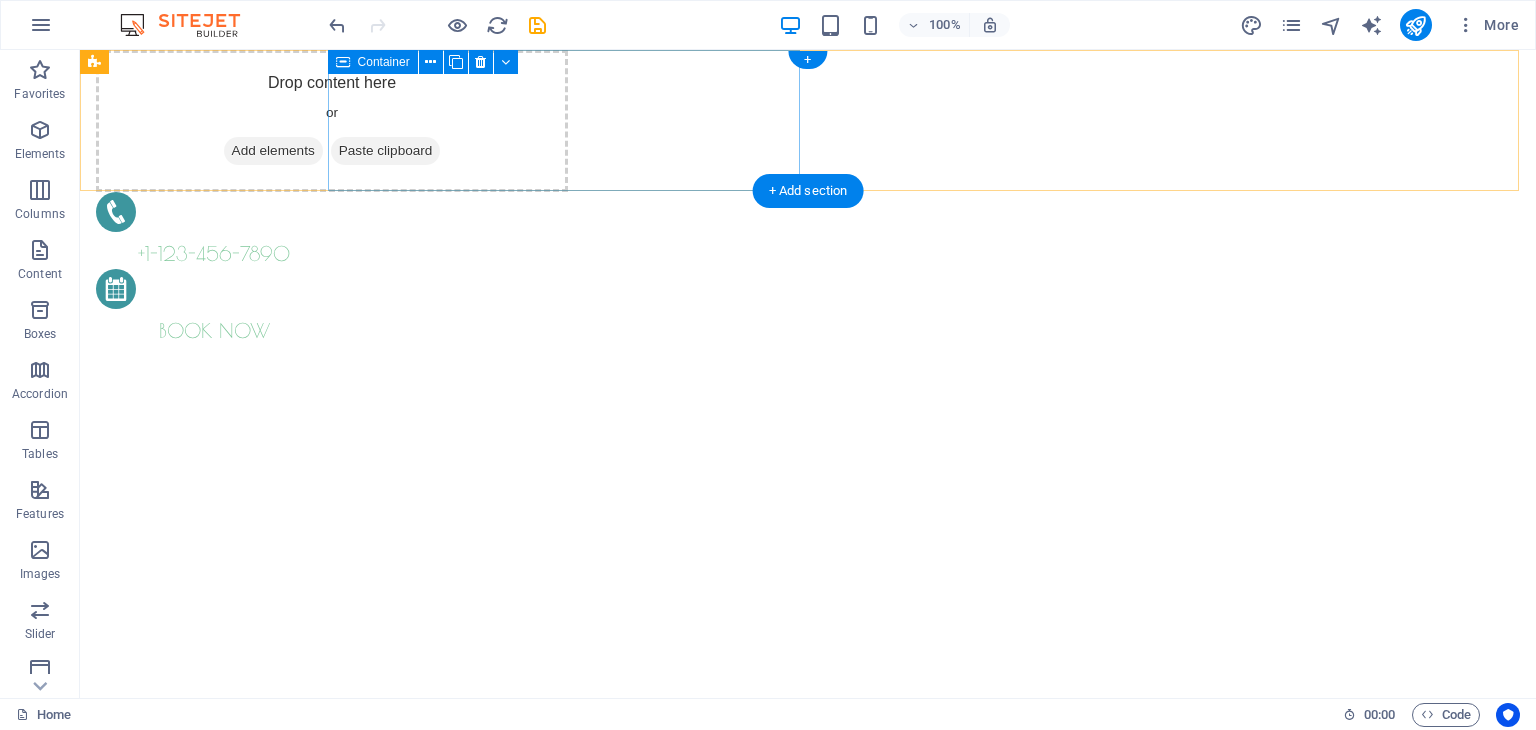 click on "Add elements" at bounding box center [273, 151] 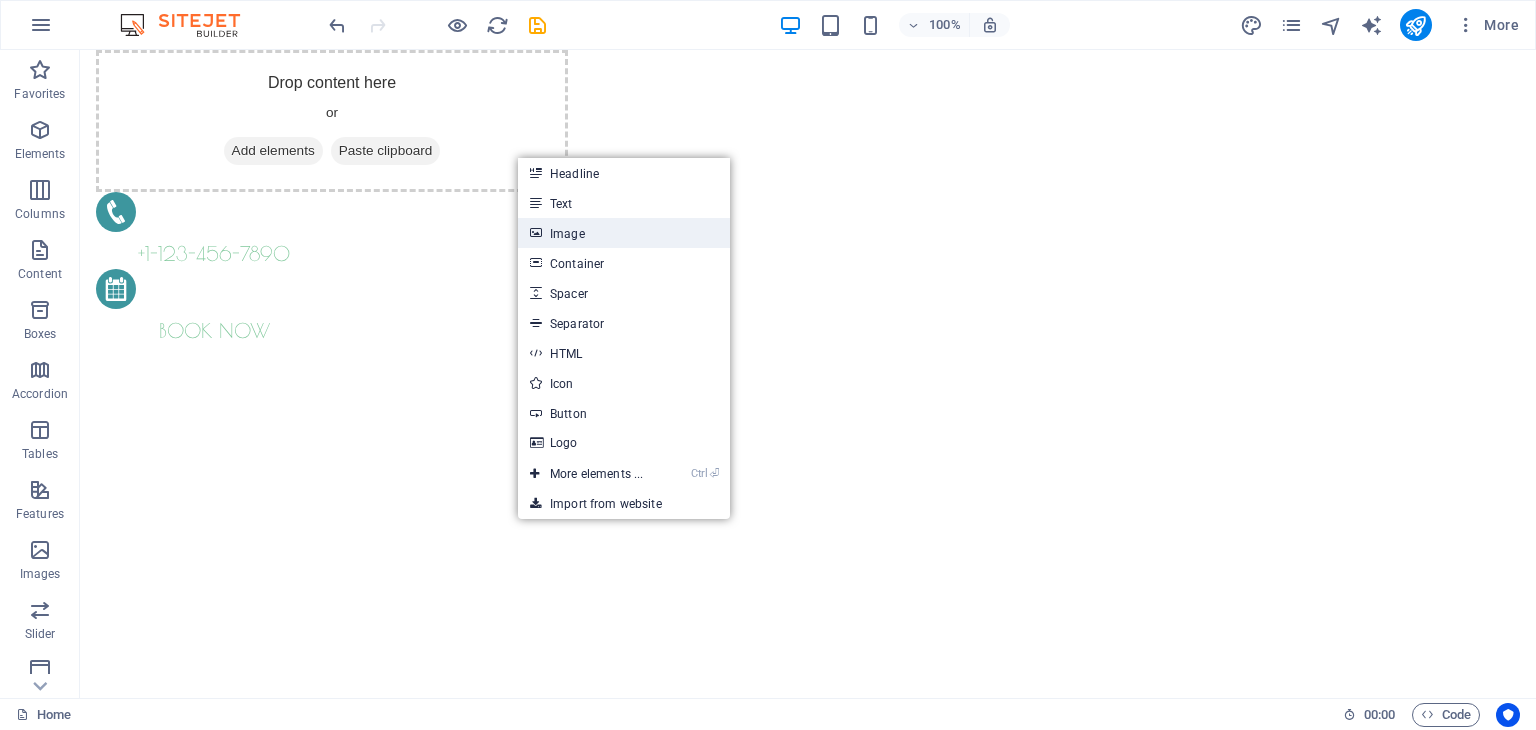 click on "Image" at bounding box center (624, 233) 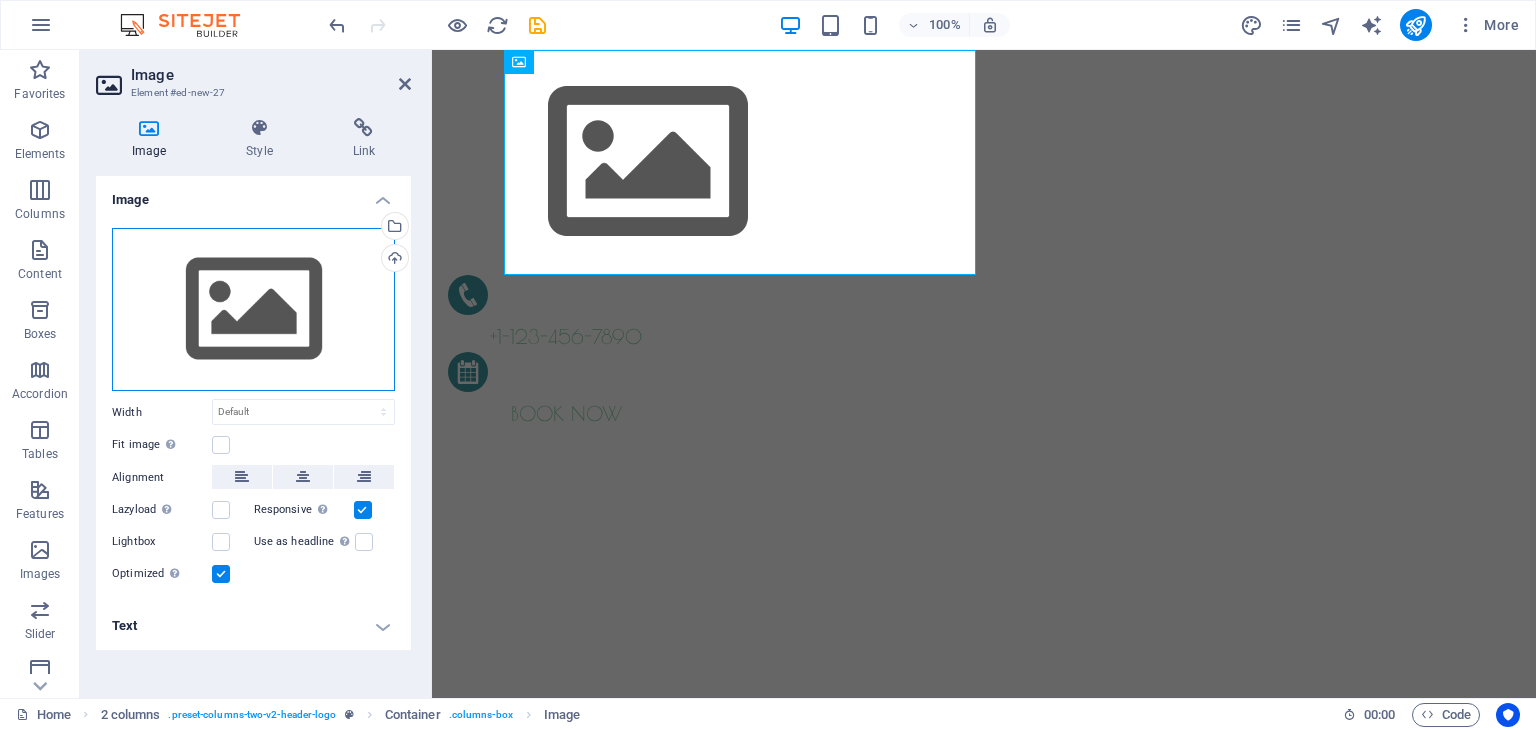 click on "Drag files here, click to choose files or select files from Files or our free stock photos & videos" at bounding box center [253, 310] 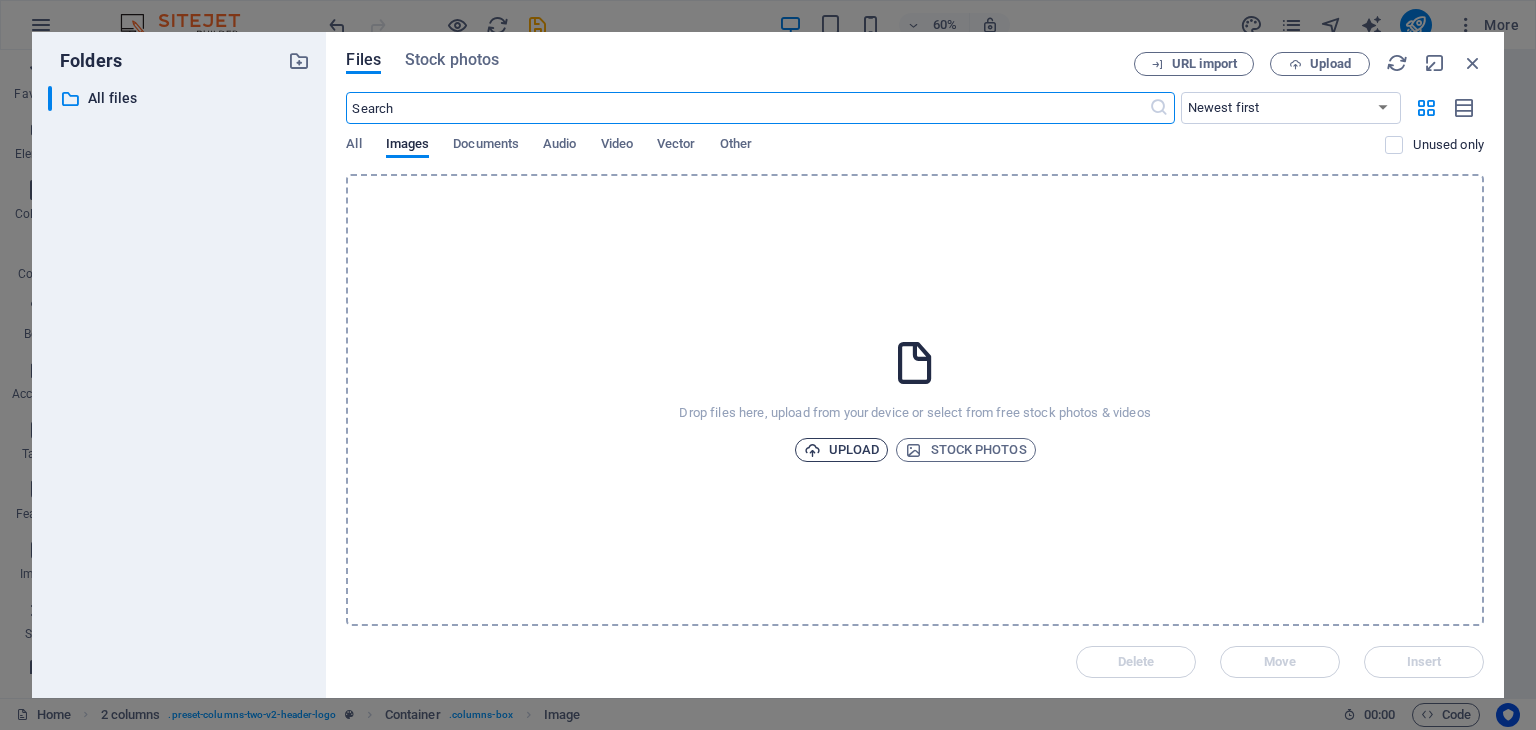 click on "Upload" at bounding box center [842, 450] 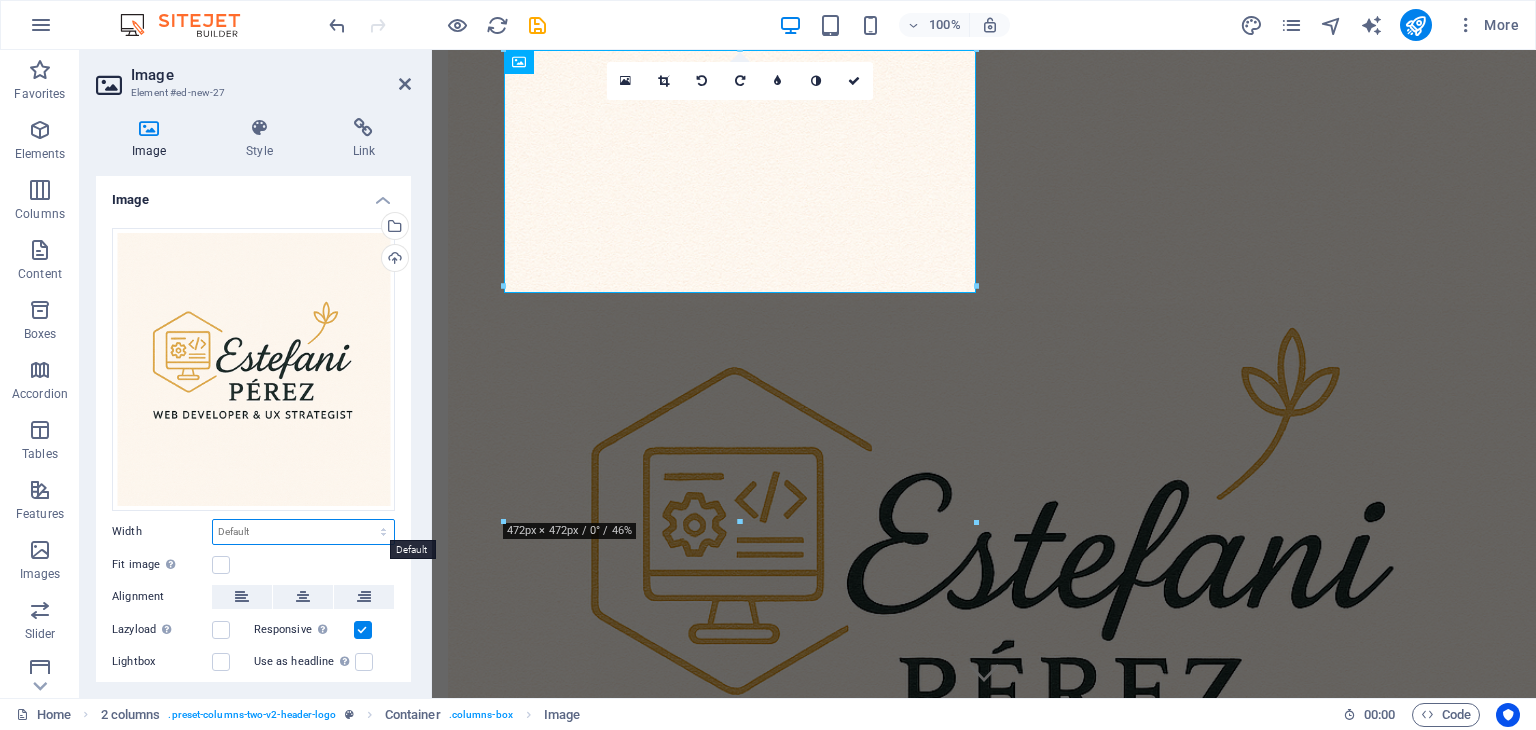 click on "Default auto px rem % em vh vw" at bounding box center (303, 532) 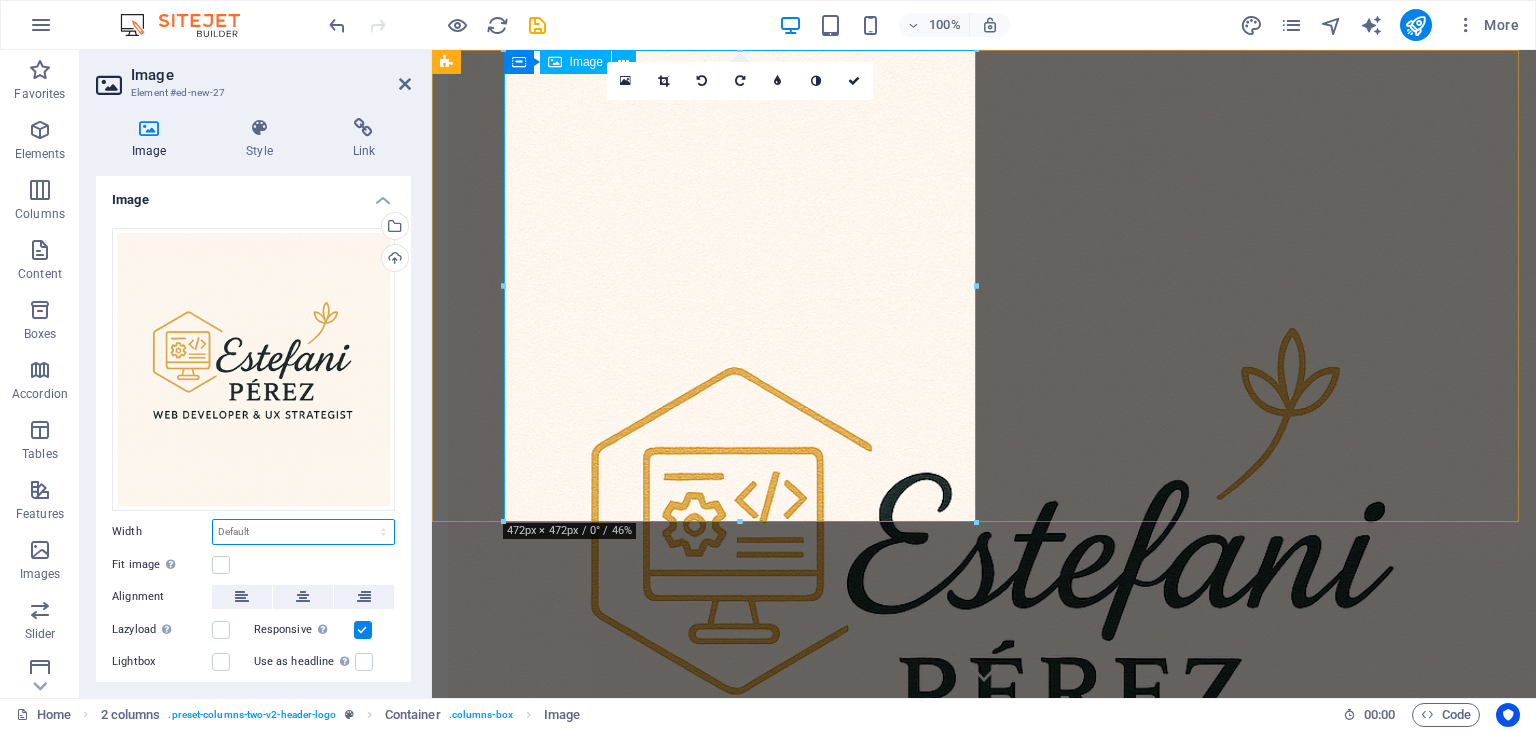 drag, startPoint x: 1172, startPoint y: 568, endPoint x: 758, endPoint y: 400, distance: 446.78854 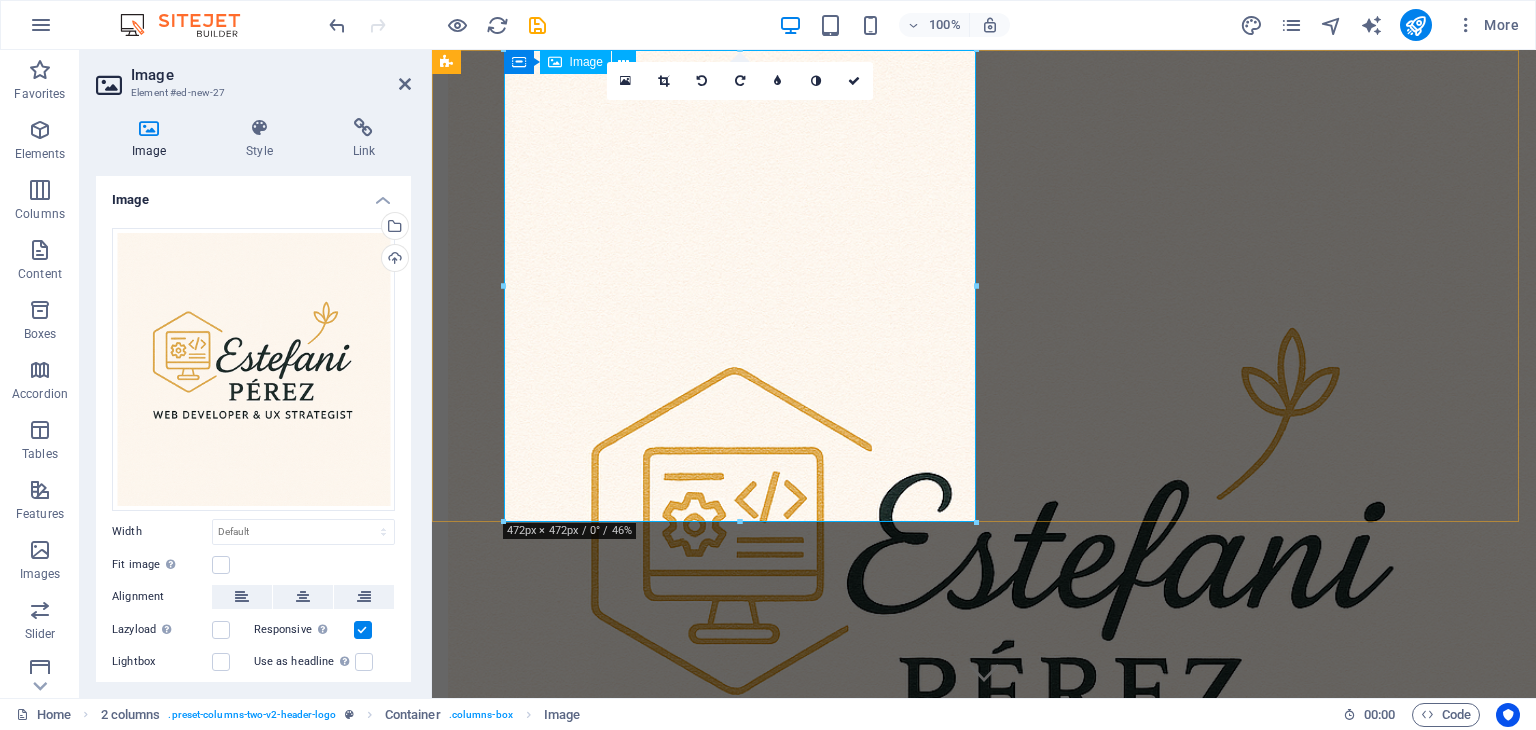 click at bounding box center [684, 602] 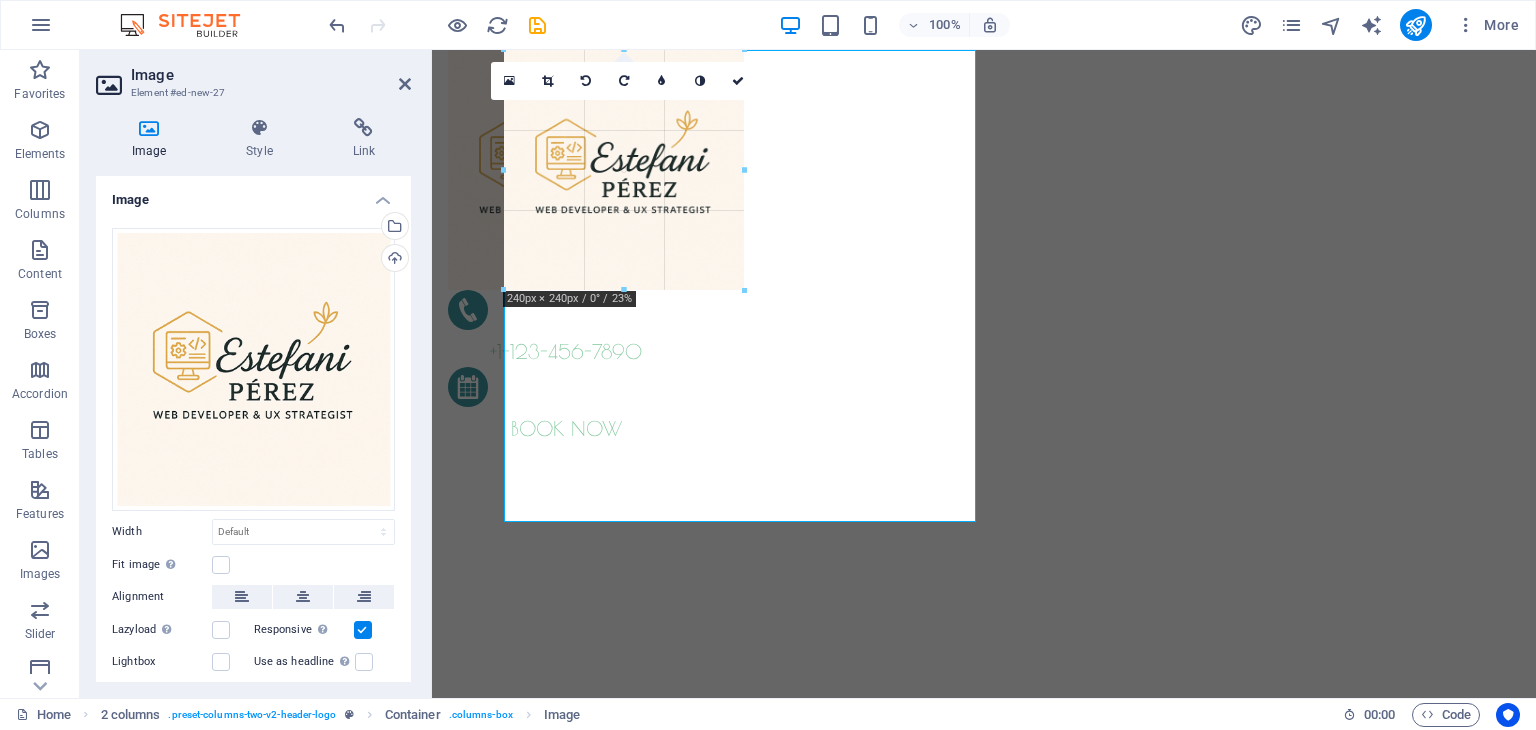 drag, startPoint x: 740, startPoint y: 524, endPoint x: 734, endPoint y: 292, distance: 232.07758 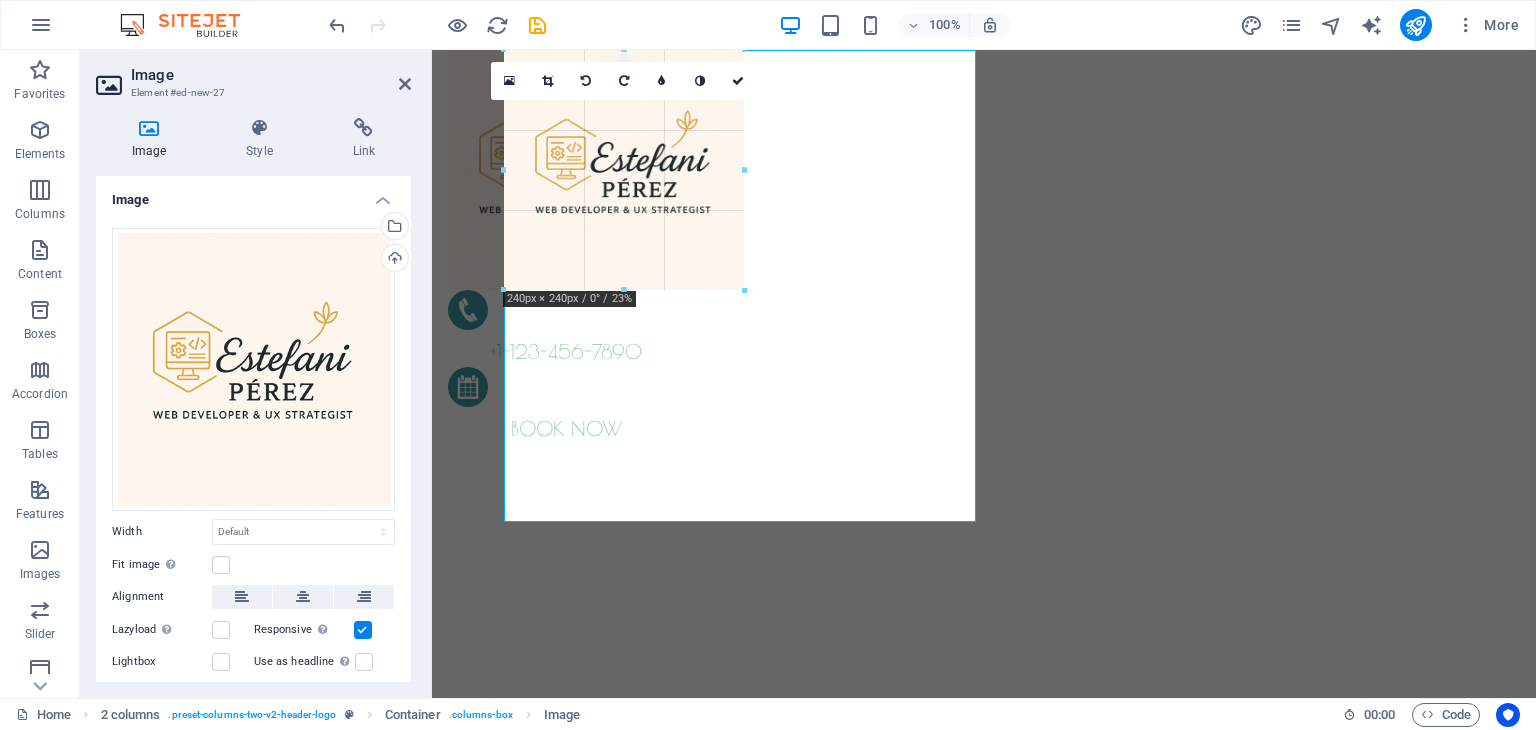type on "240" 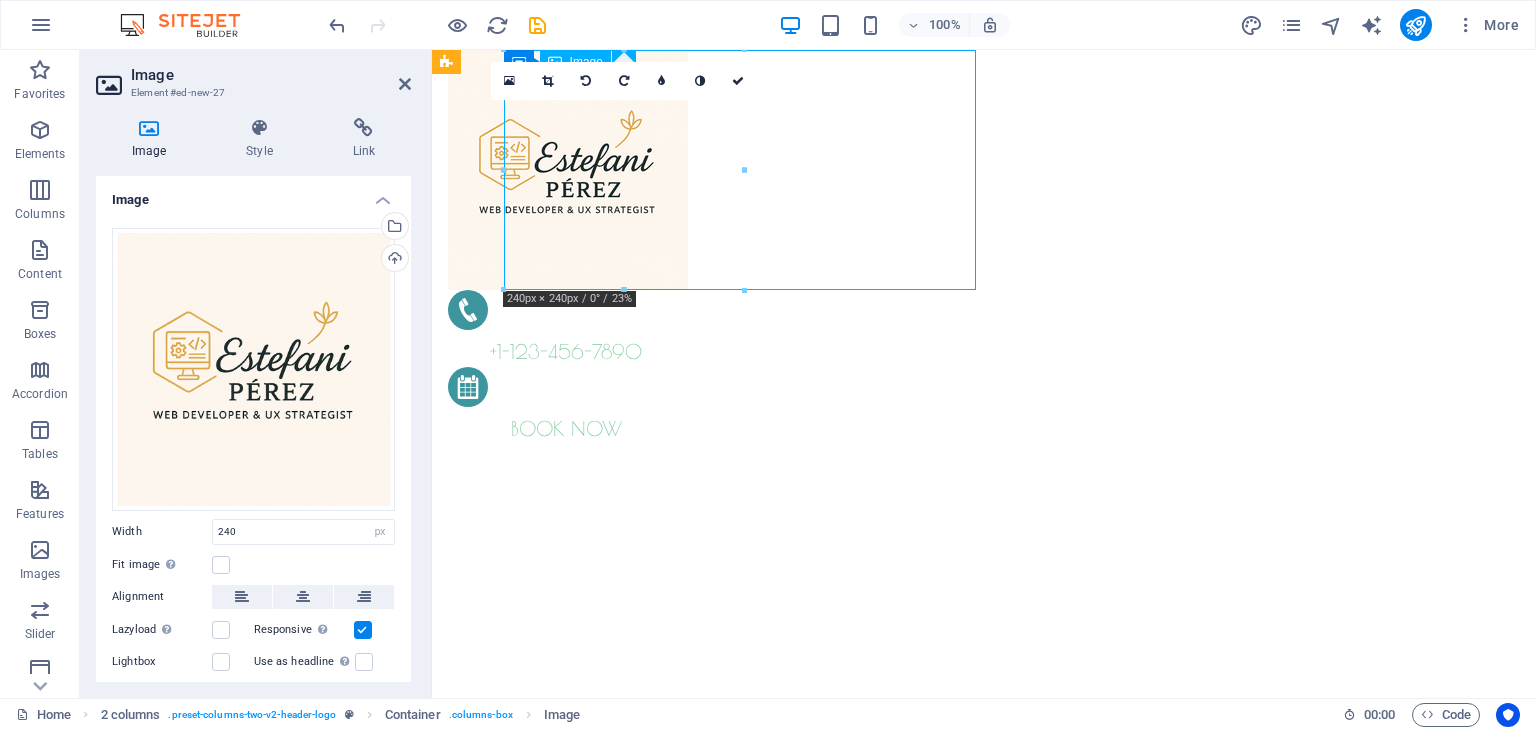 drag, startPoint x: 706, startPoint y: 213, endPoint x: 806, endPoint y: 214, distance: 100.005 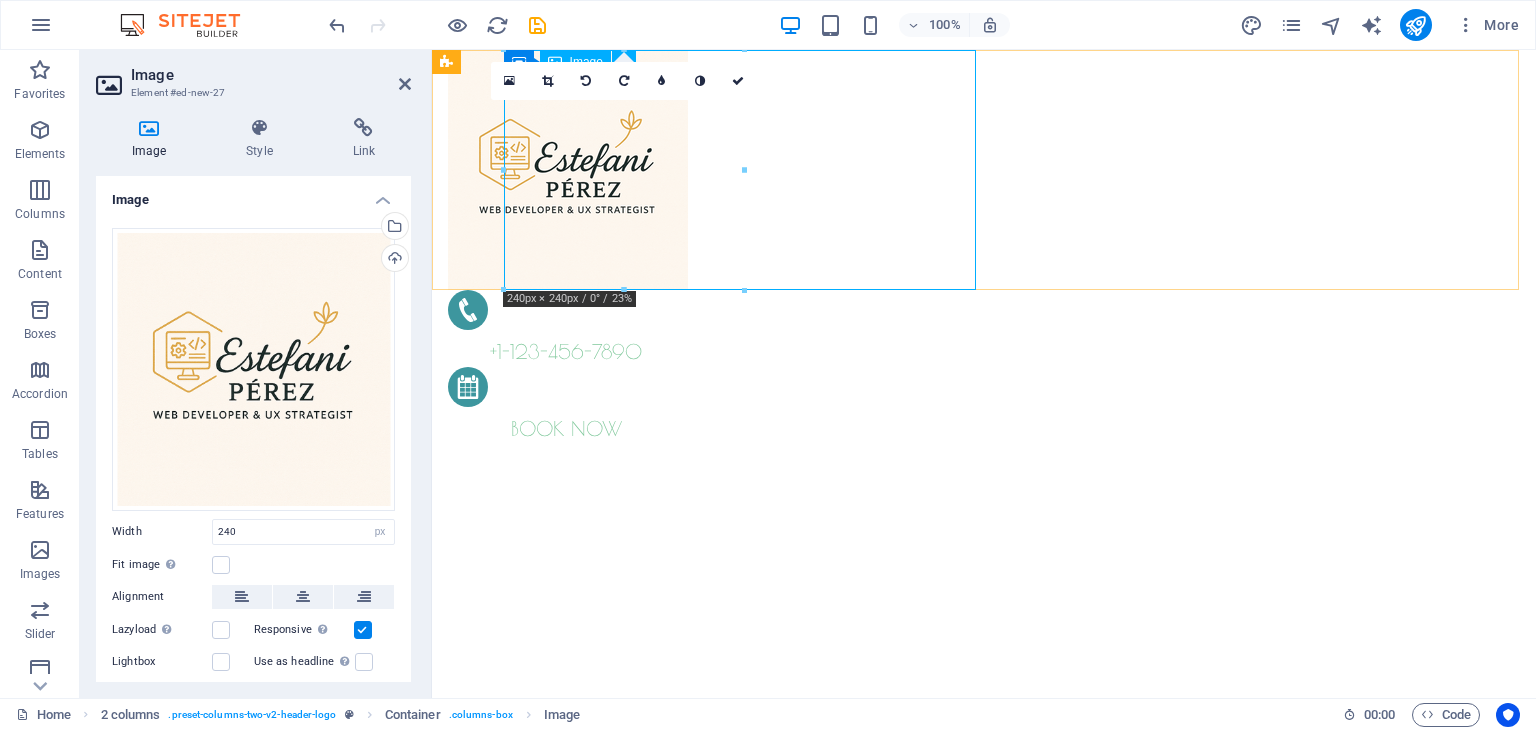 click at bounding box center (684, 170) 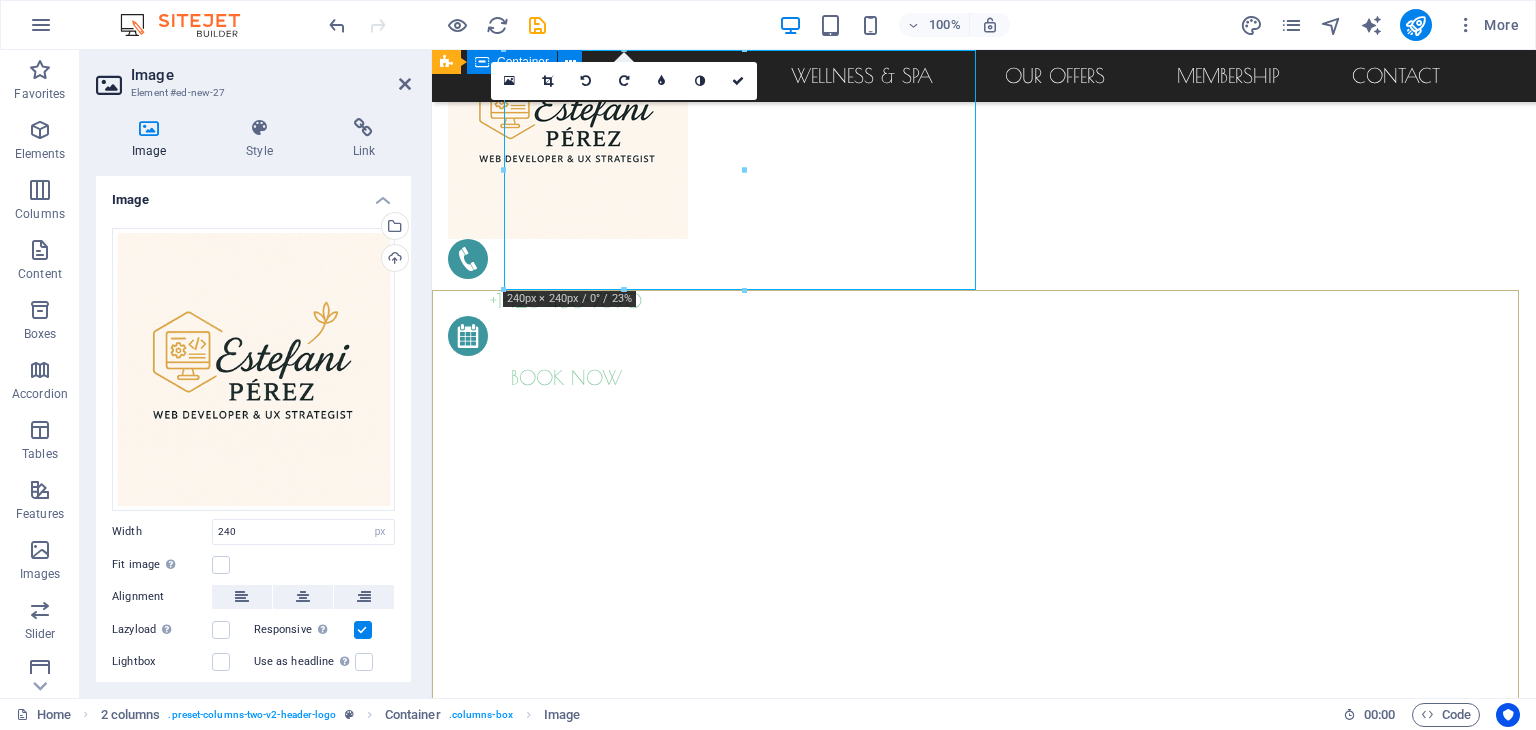 scroll, scrollTop: 0, scrollLeft: 0, axis: both 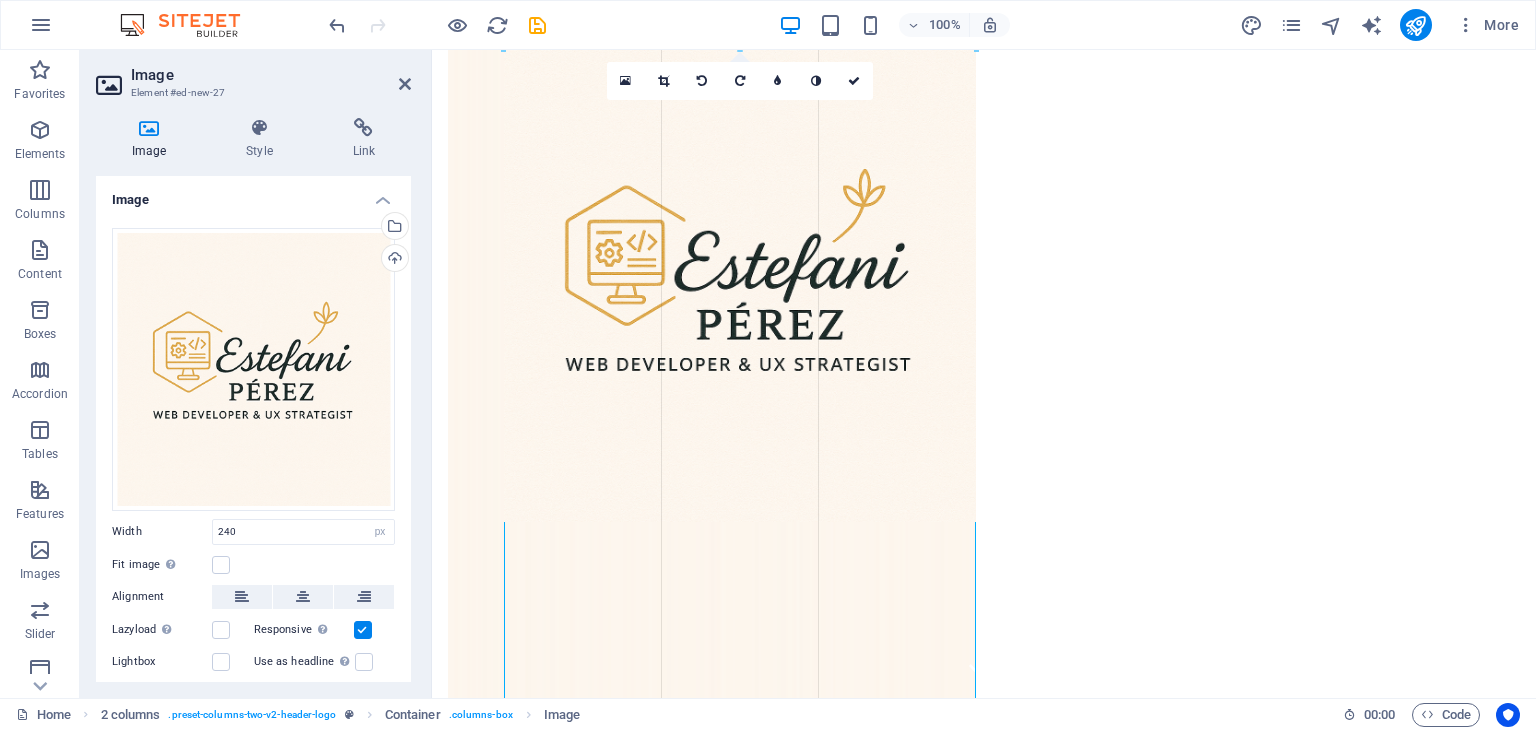 click at bounding box center [975, 13421800] 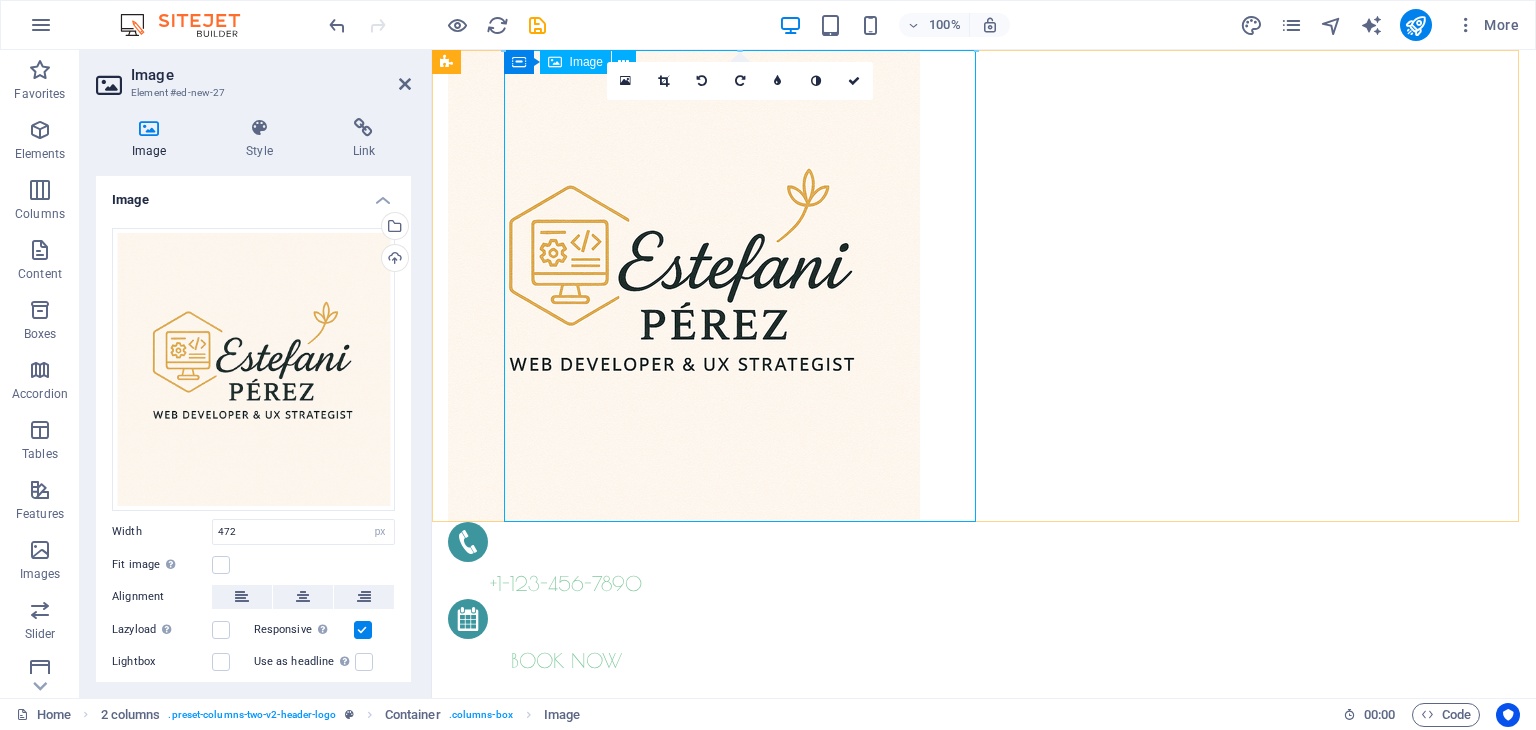 click at bounding box center (684, 286) 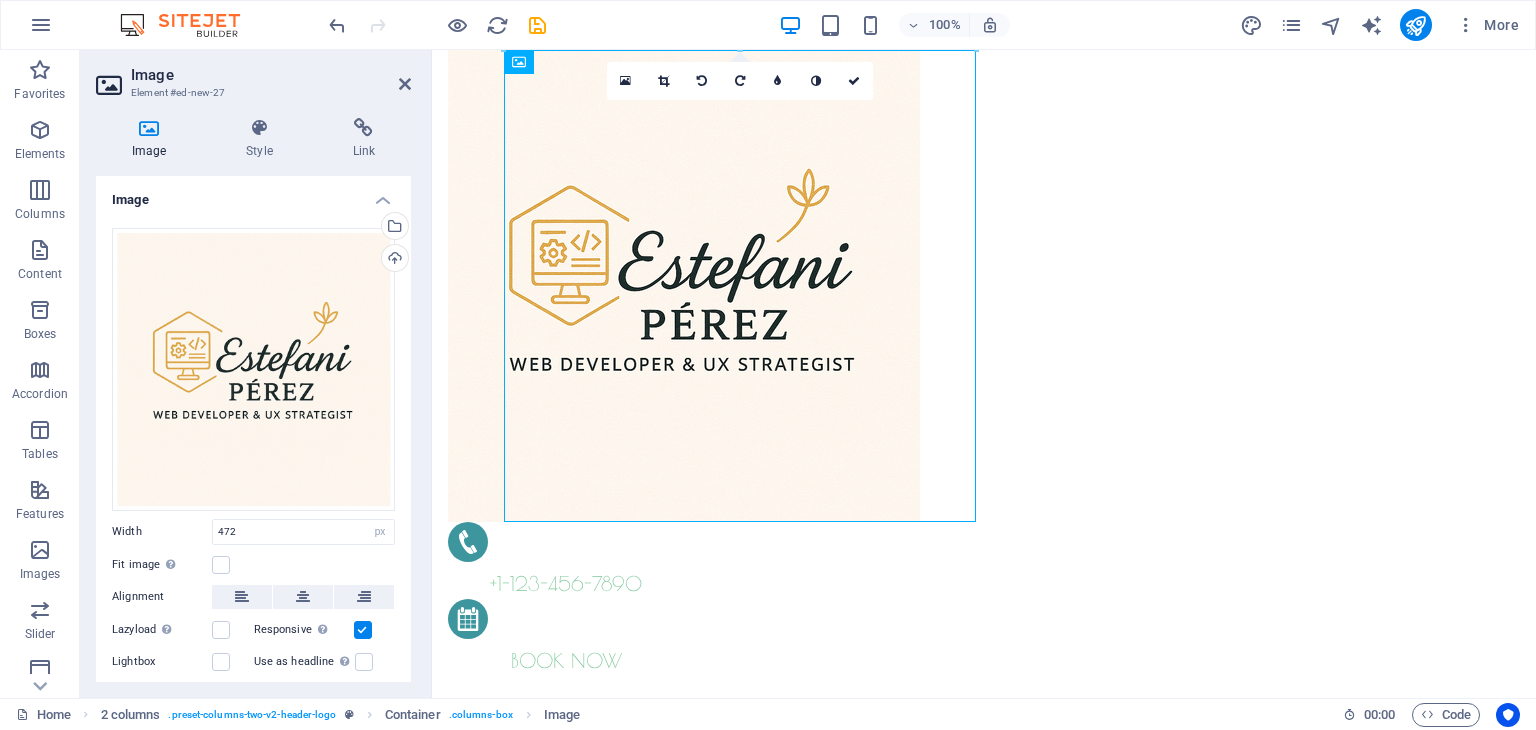 scroll, scrollTop: 83, scrollLeft: 0, axis: vertical 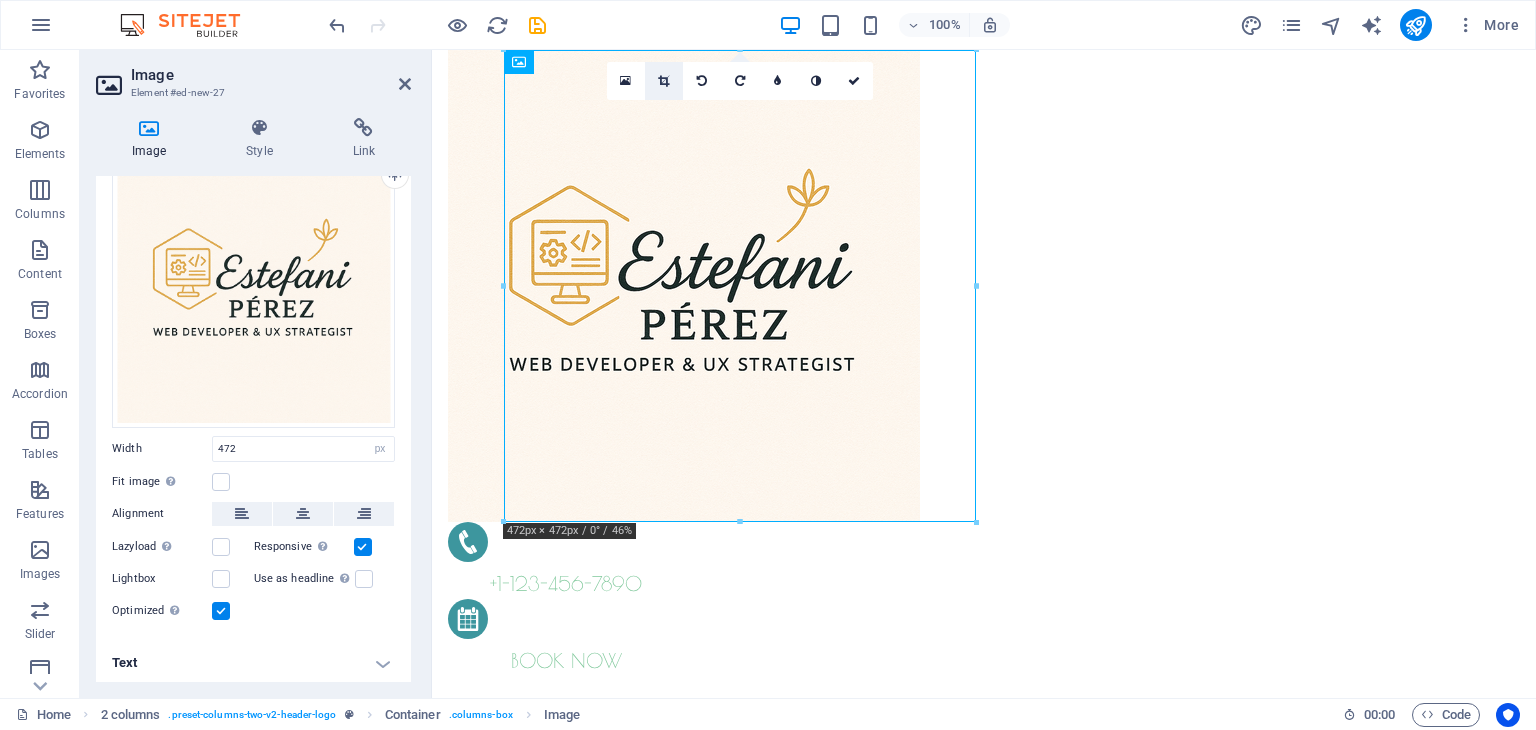 click at bounding box center [663, 81] 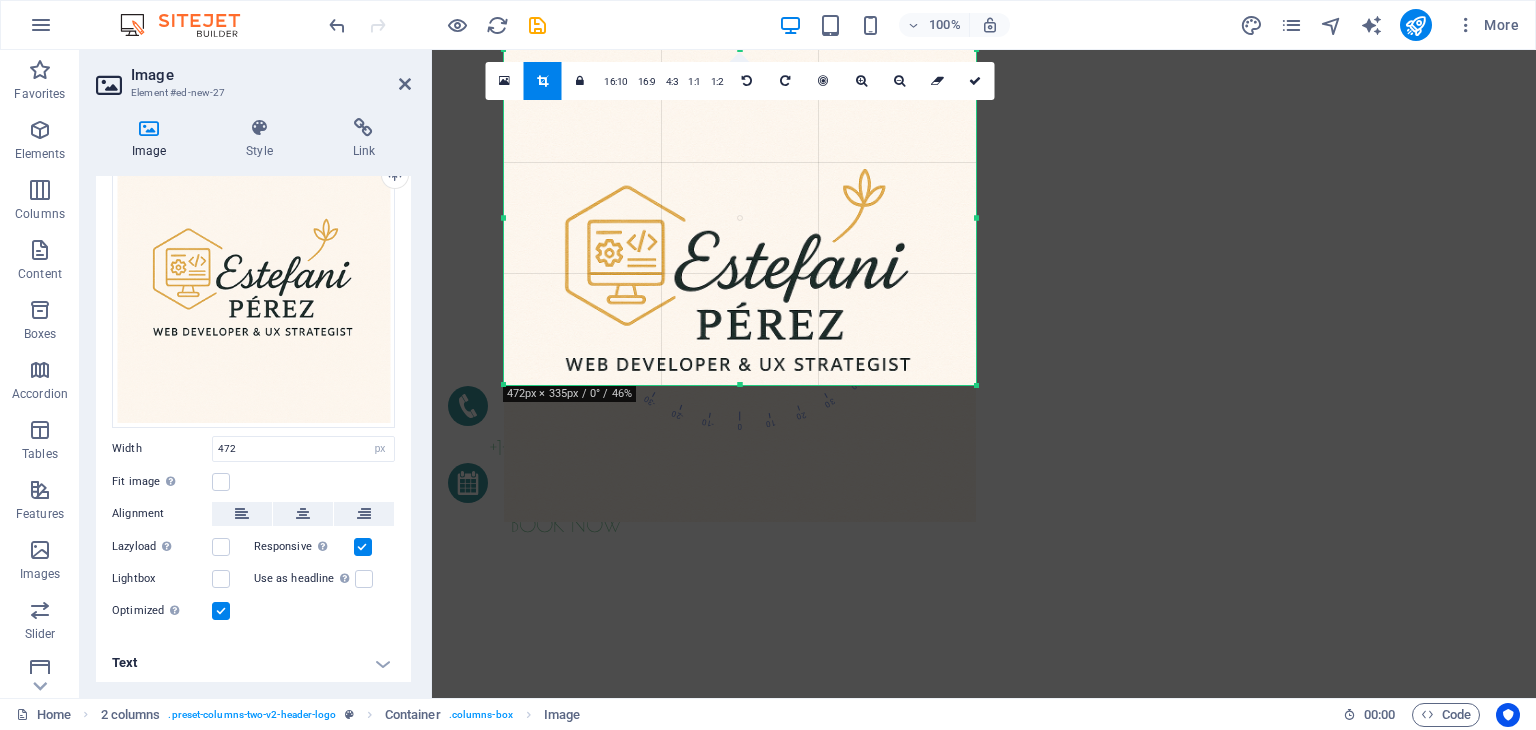 drag, startPoint x: 739, startPoint y: 519, endPoint x: 785, endPoint y: 382, distance: 144.51643 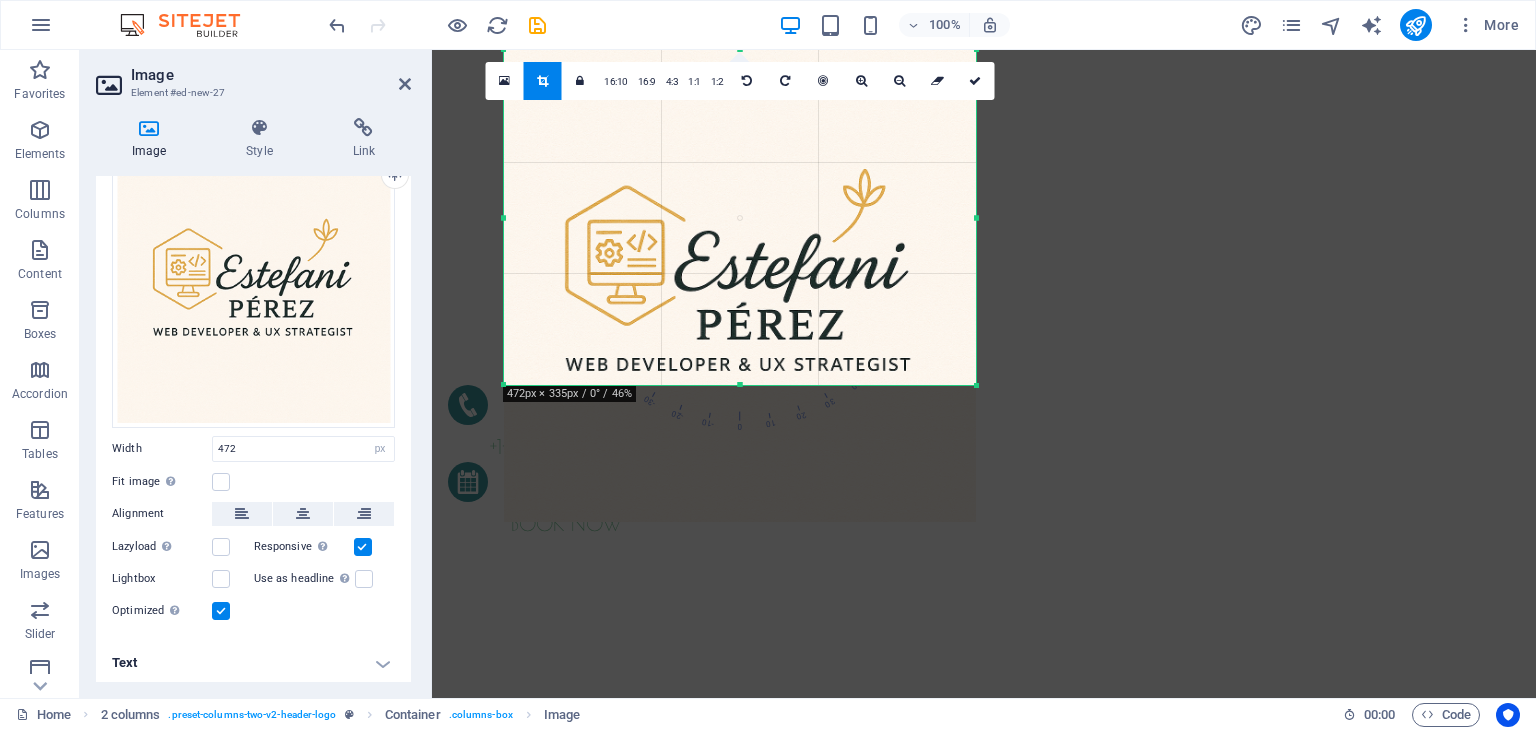 click at bounding box center (740, 286) 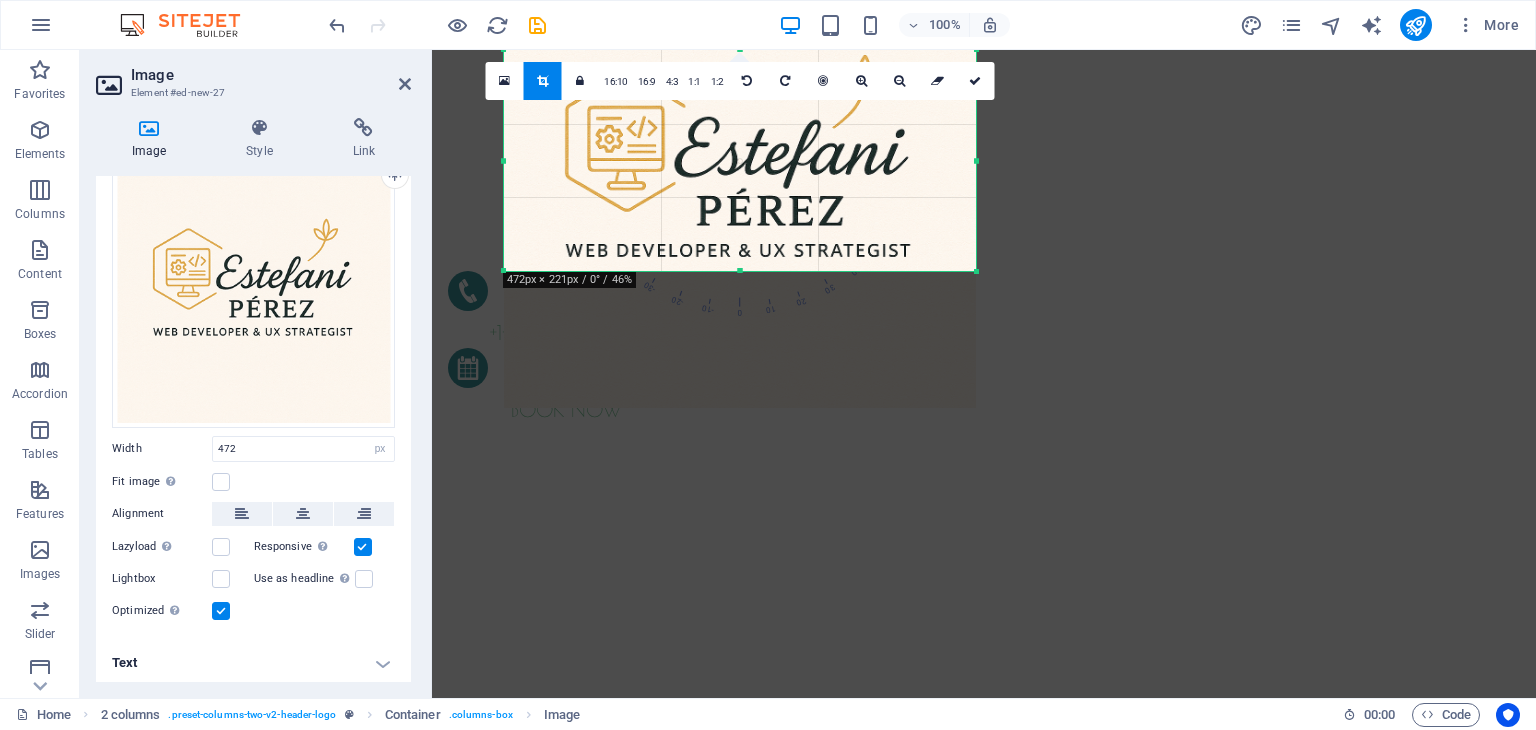 drag, startPoint x: 739, startPoint y: 50, endPoint x: 717, endPoint y: 164, distance: 116.1034 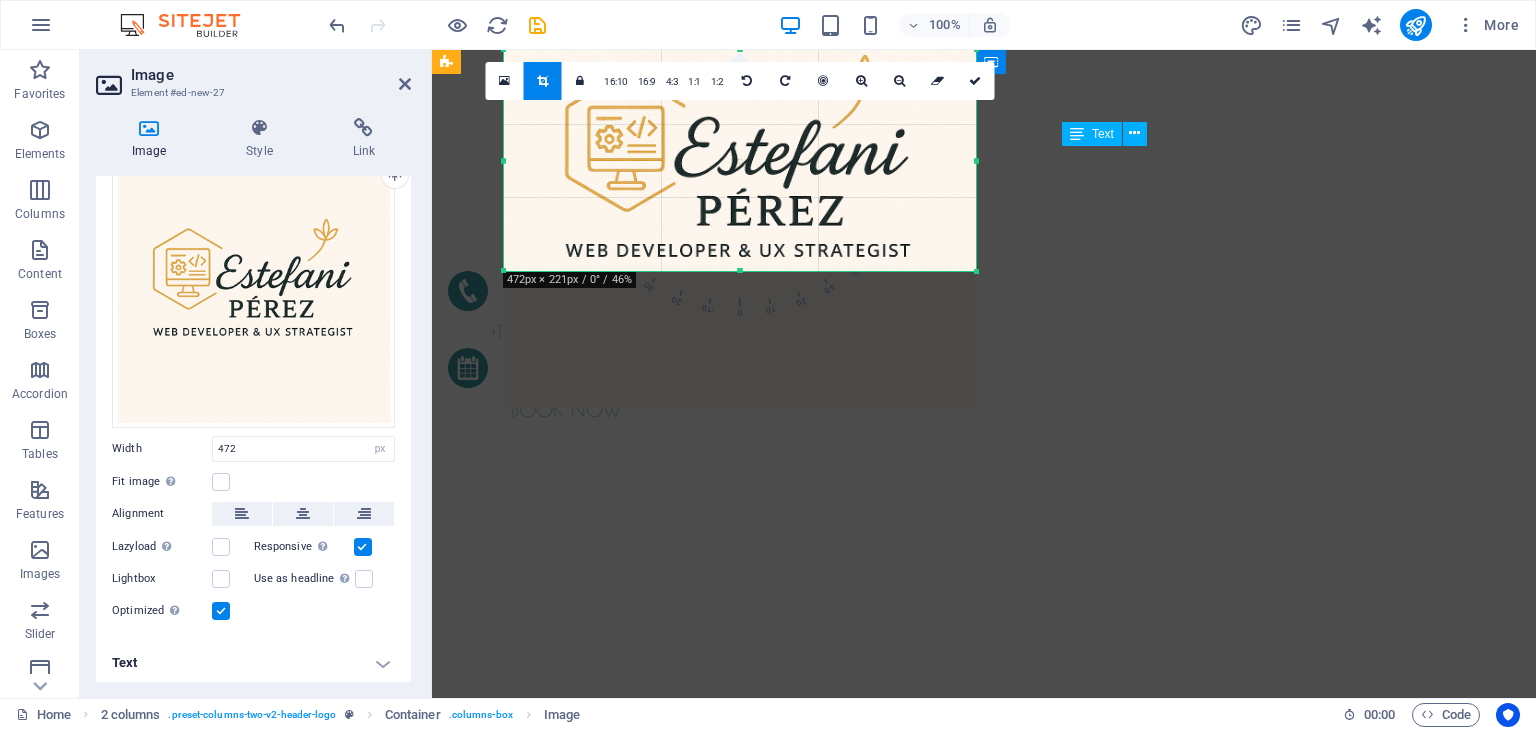 click on "+1-123-456-7890" at bounding box center (566, 332) 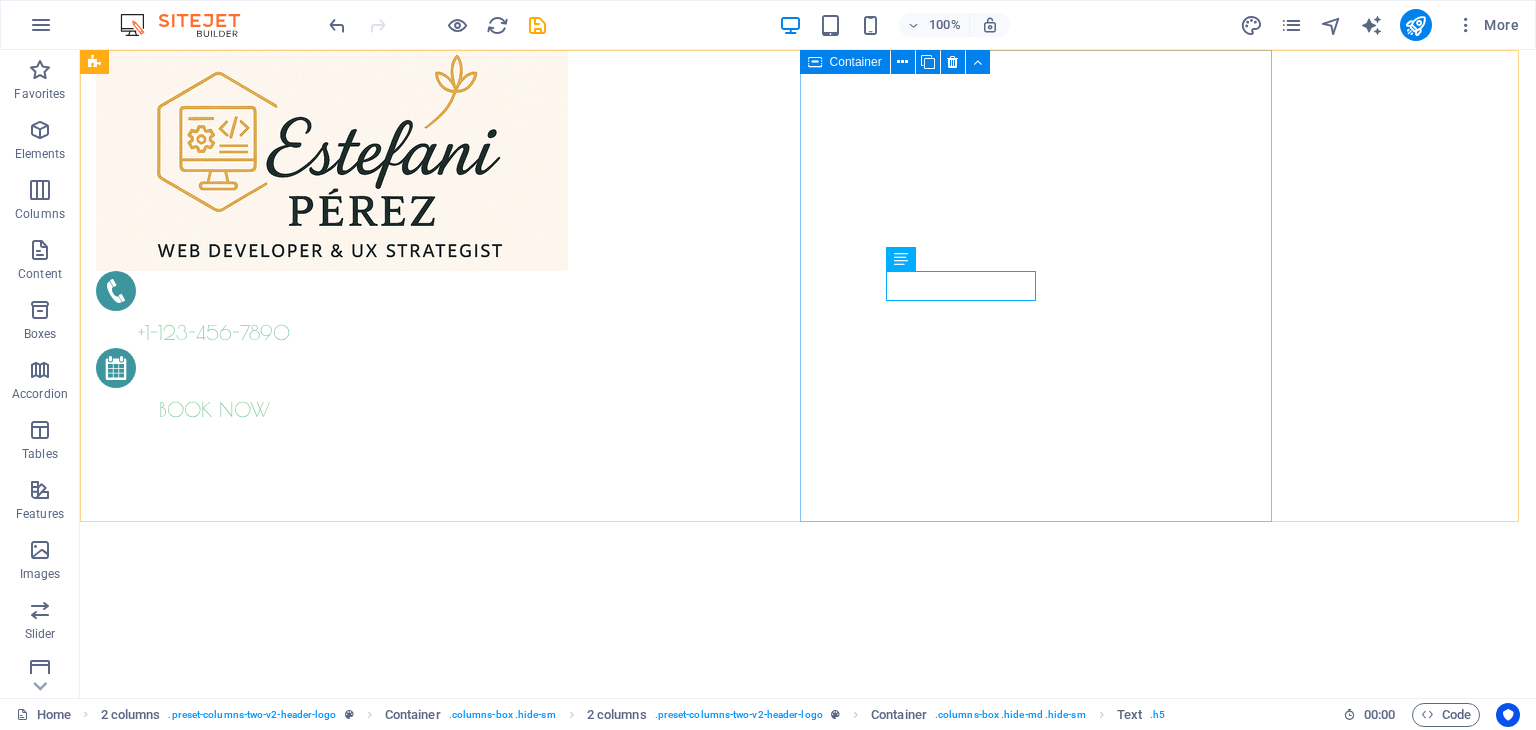 click on "+1-[PHONE] BOOK NOW" at bounding box center [332, 348] 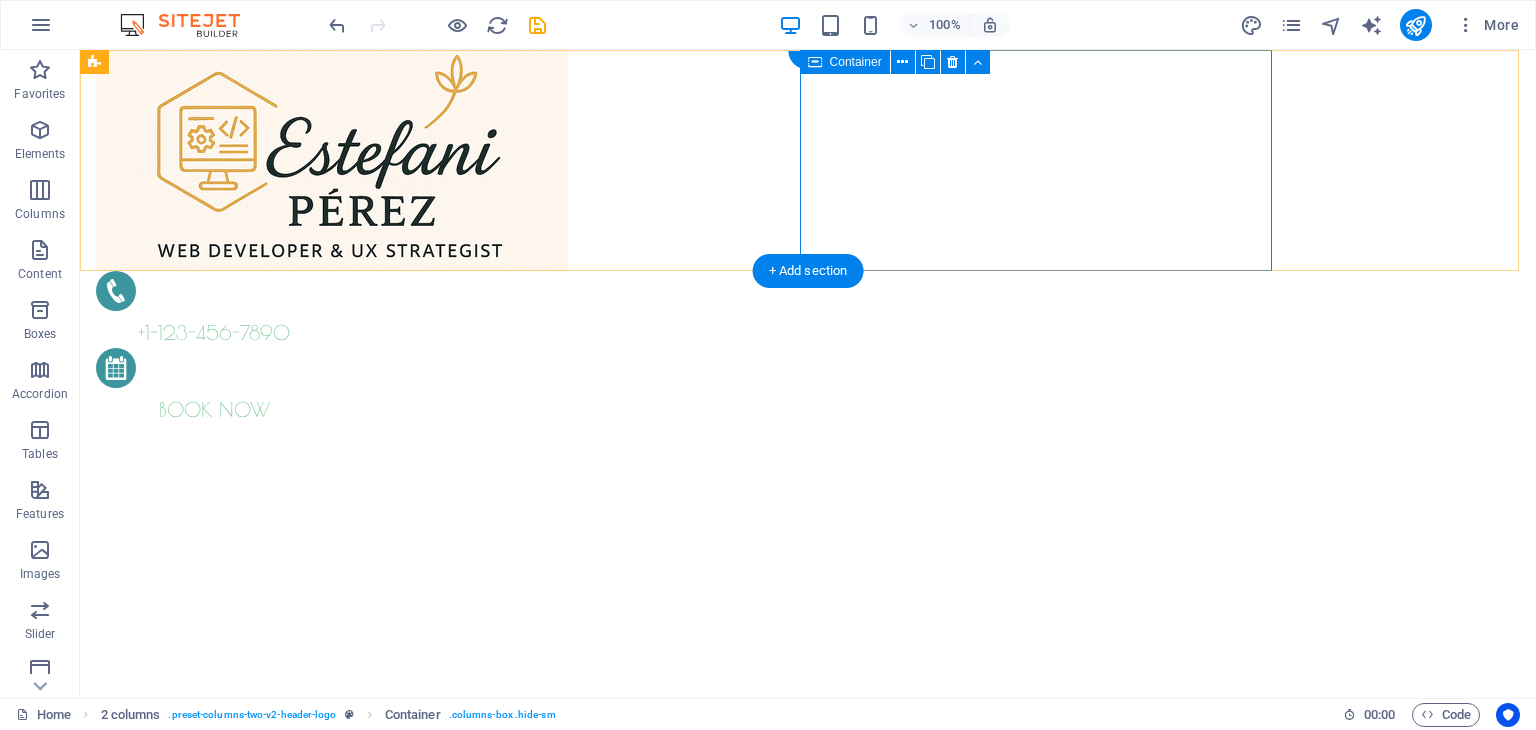 click on "+1-[PHONE] BOOK NOW" at bounding box center [332, 348] 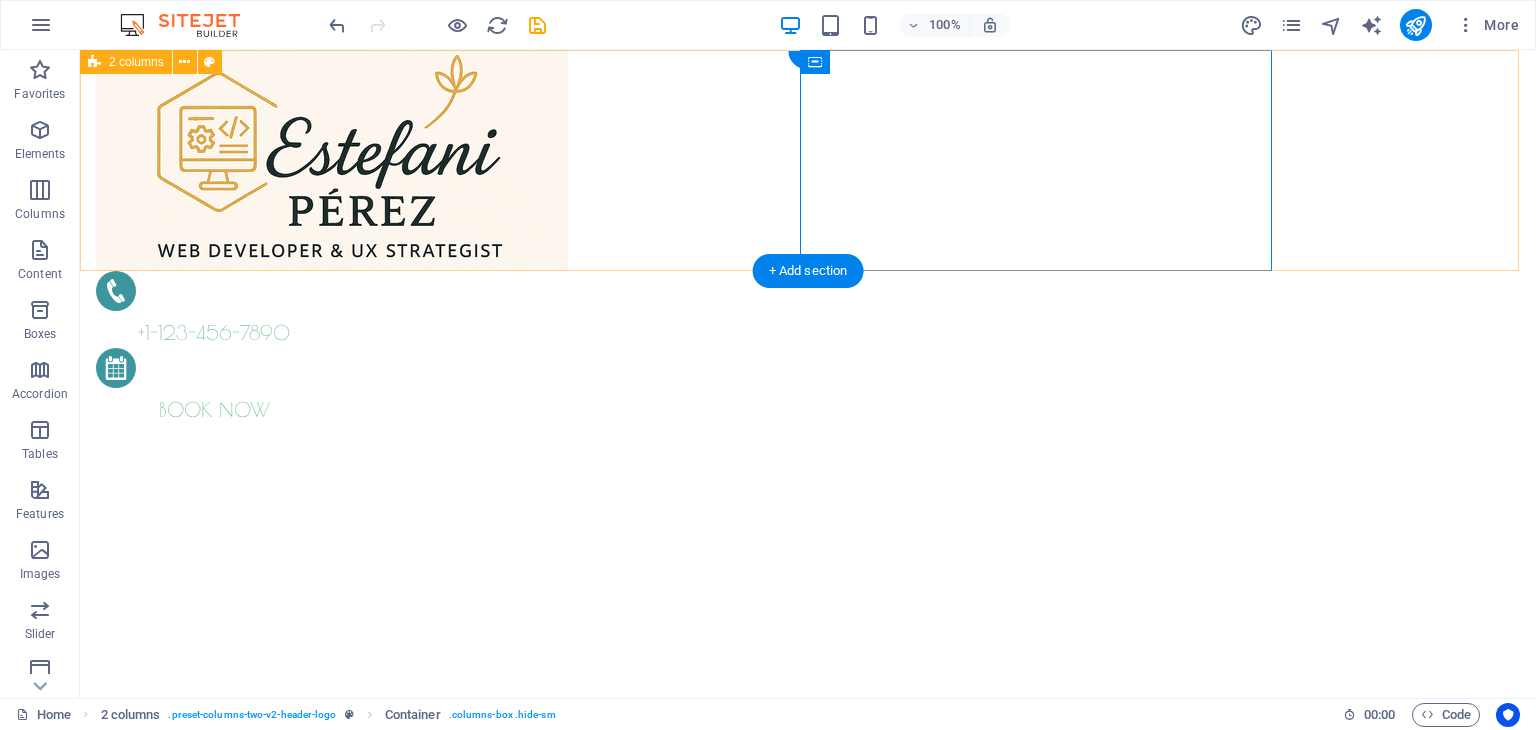 click on "+1-[PHONE] BOOK NOW" at bounding box center (808, 237) 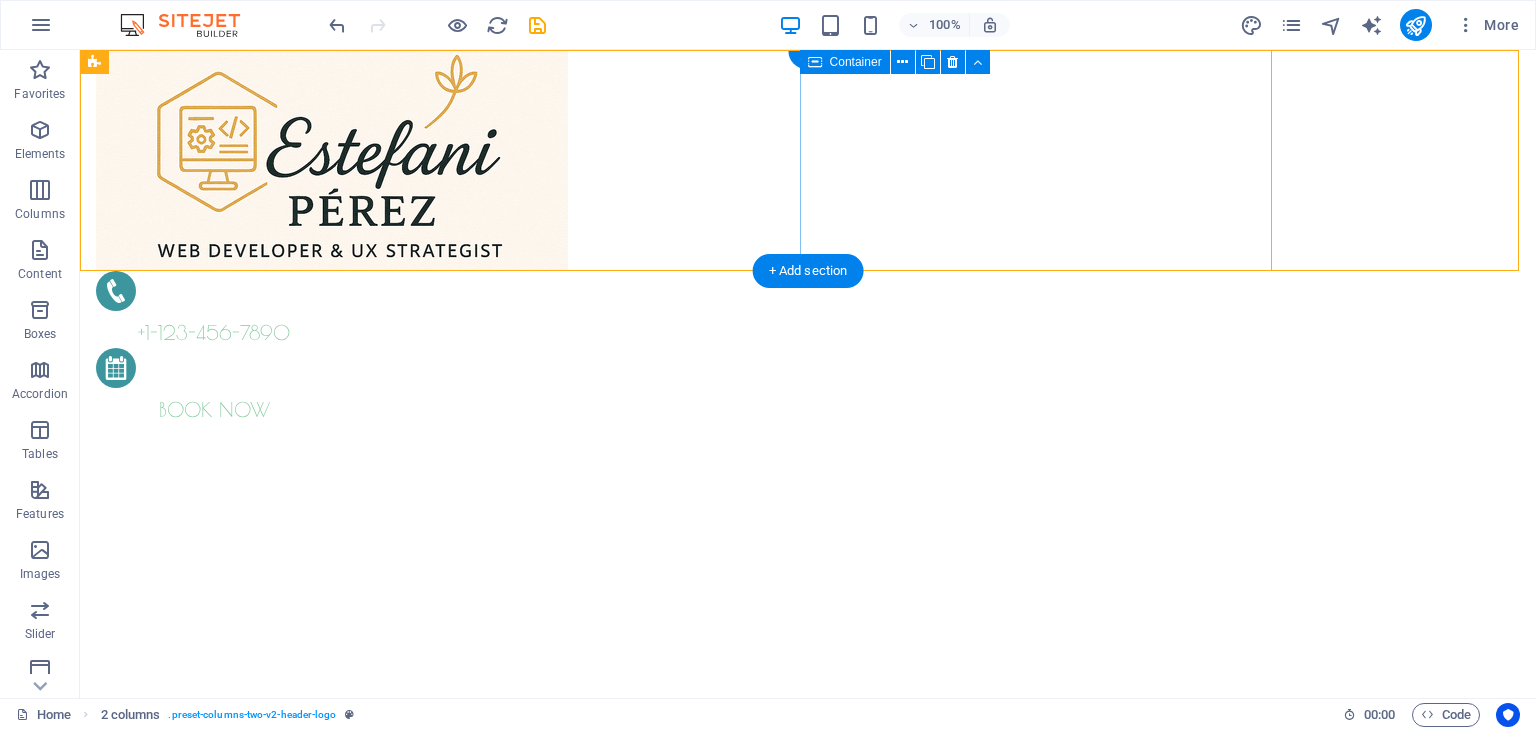 click on "+1-[PHONE] BOOK NOW" at bounding box center (332, 348) 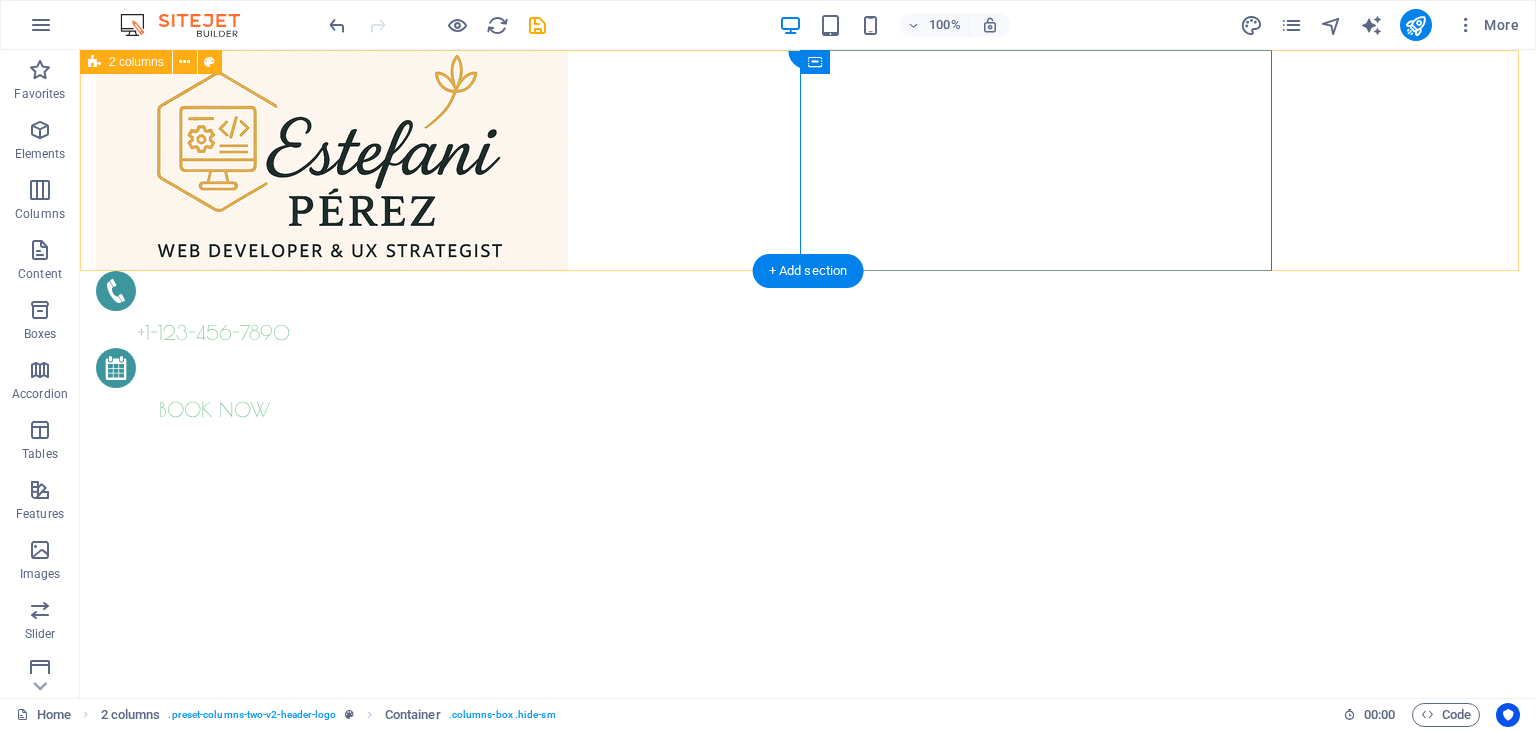 click on "+1-[PHONE] BOOK NOW" at bounding box center [808, 237] 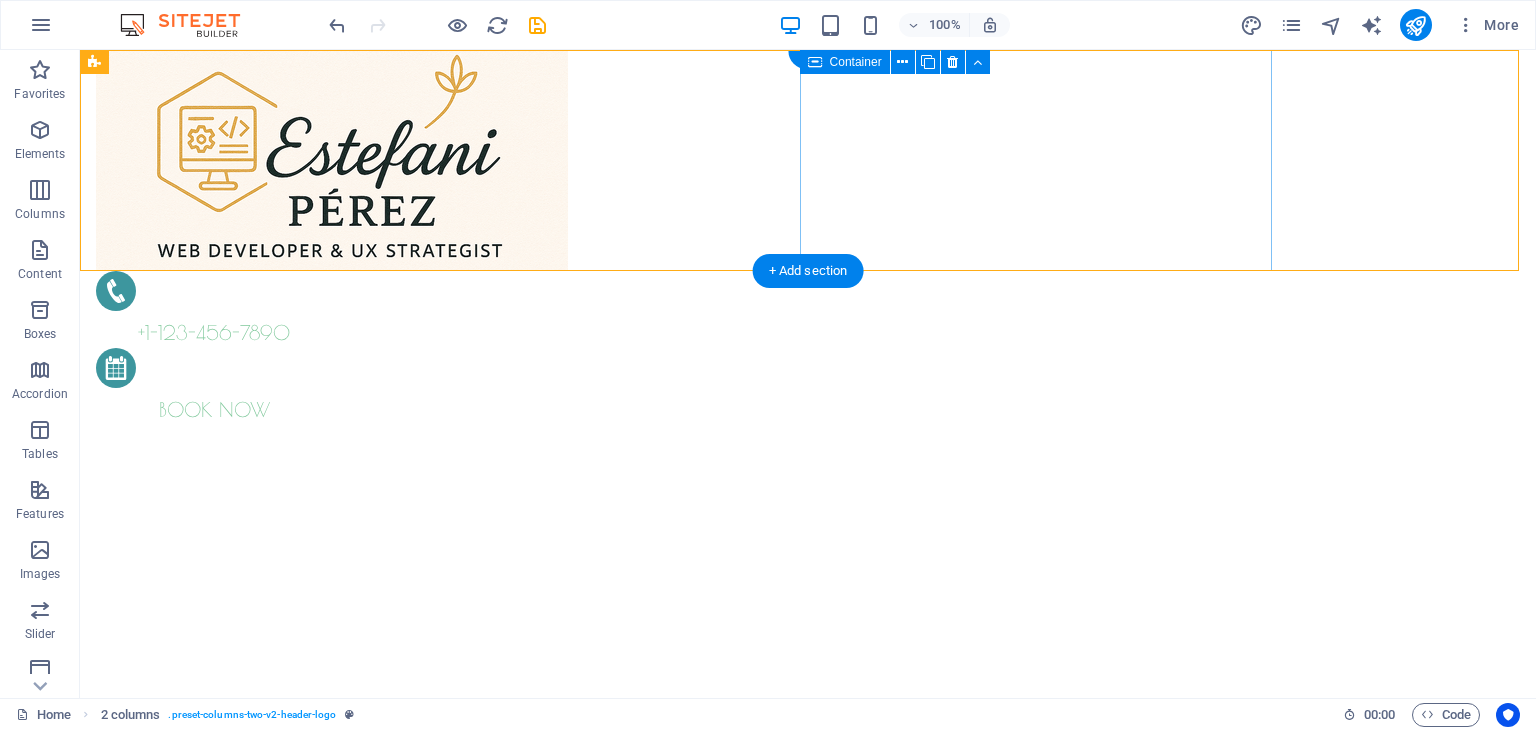 click on "+1-[PHONE] BOOK NOW" at bounding box center (332, 348) 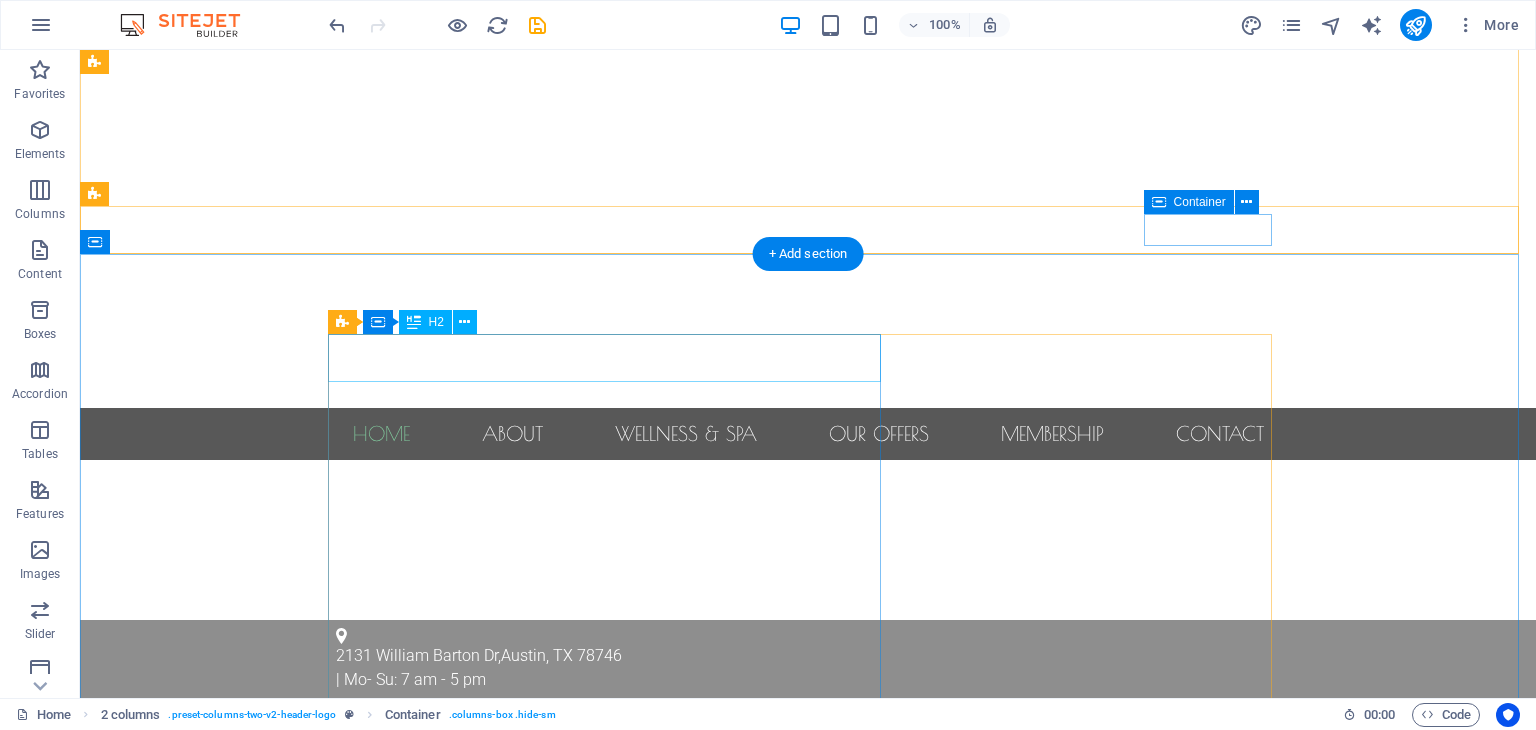 scroll, scrollTop: 100, scrollLeft: 0, axis: vertical 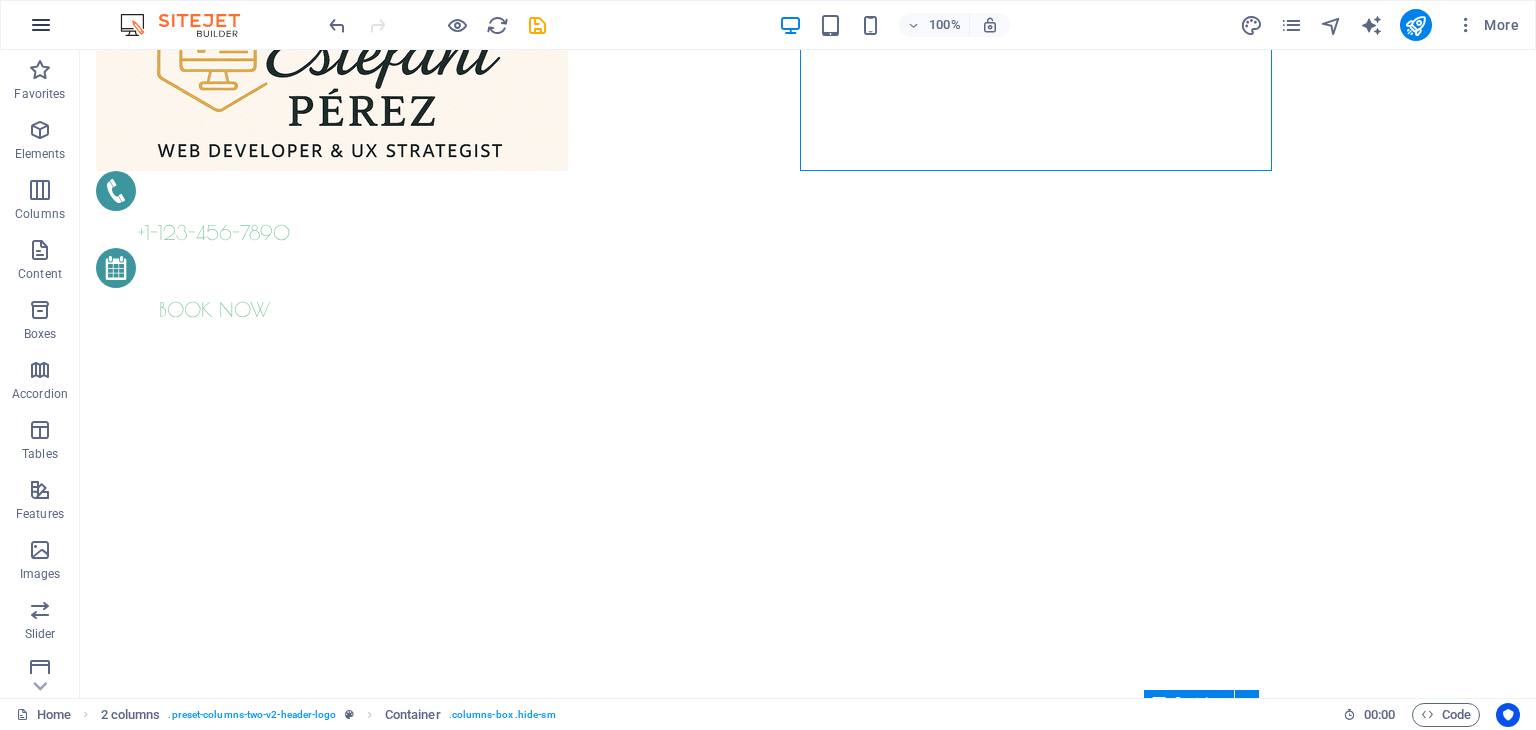 click at bounding box center [41, 25] 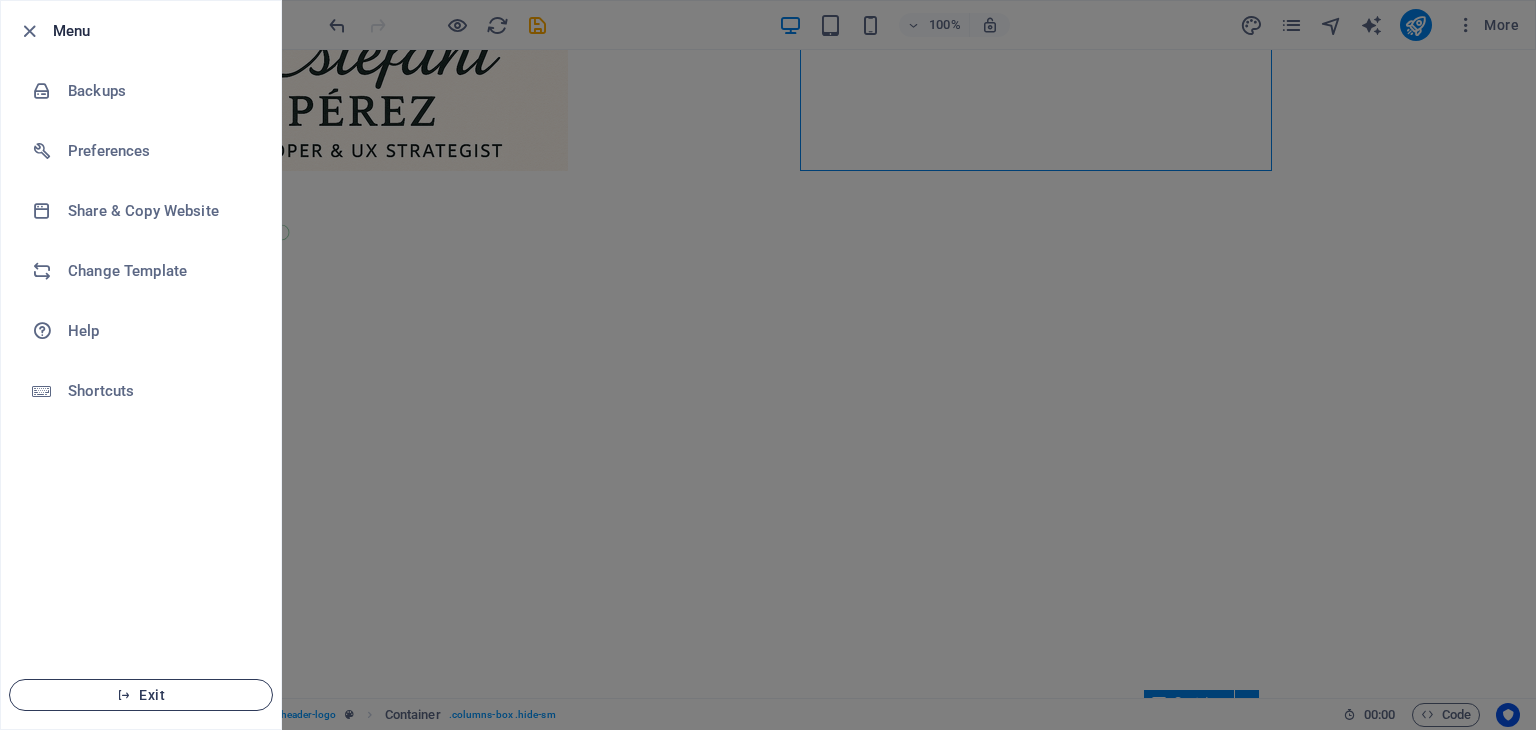 click on "Exit" at bounding box center [141, 695] 